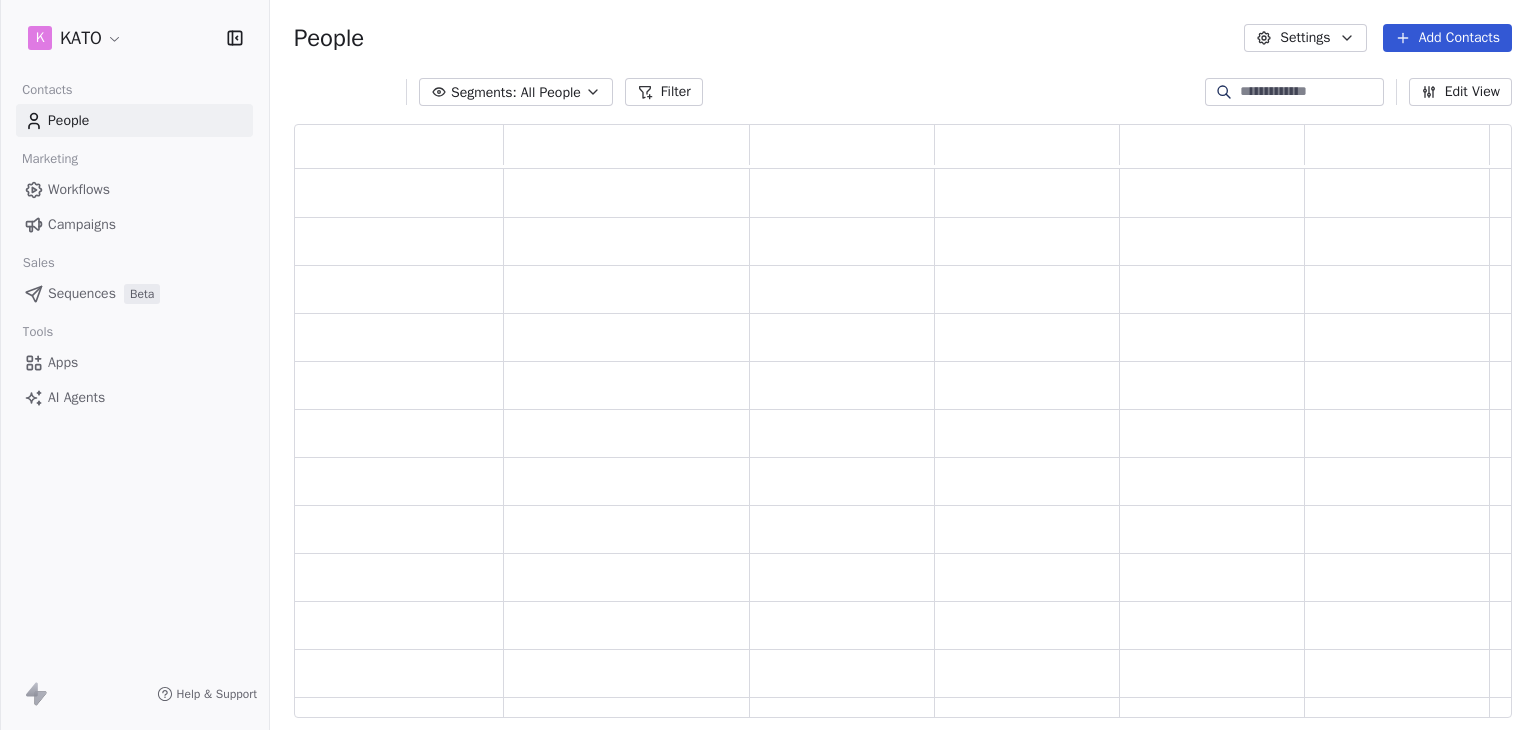 scroll, scrollTop: 0, scrollLeft: 0, axis: both 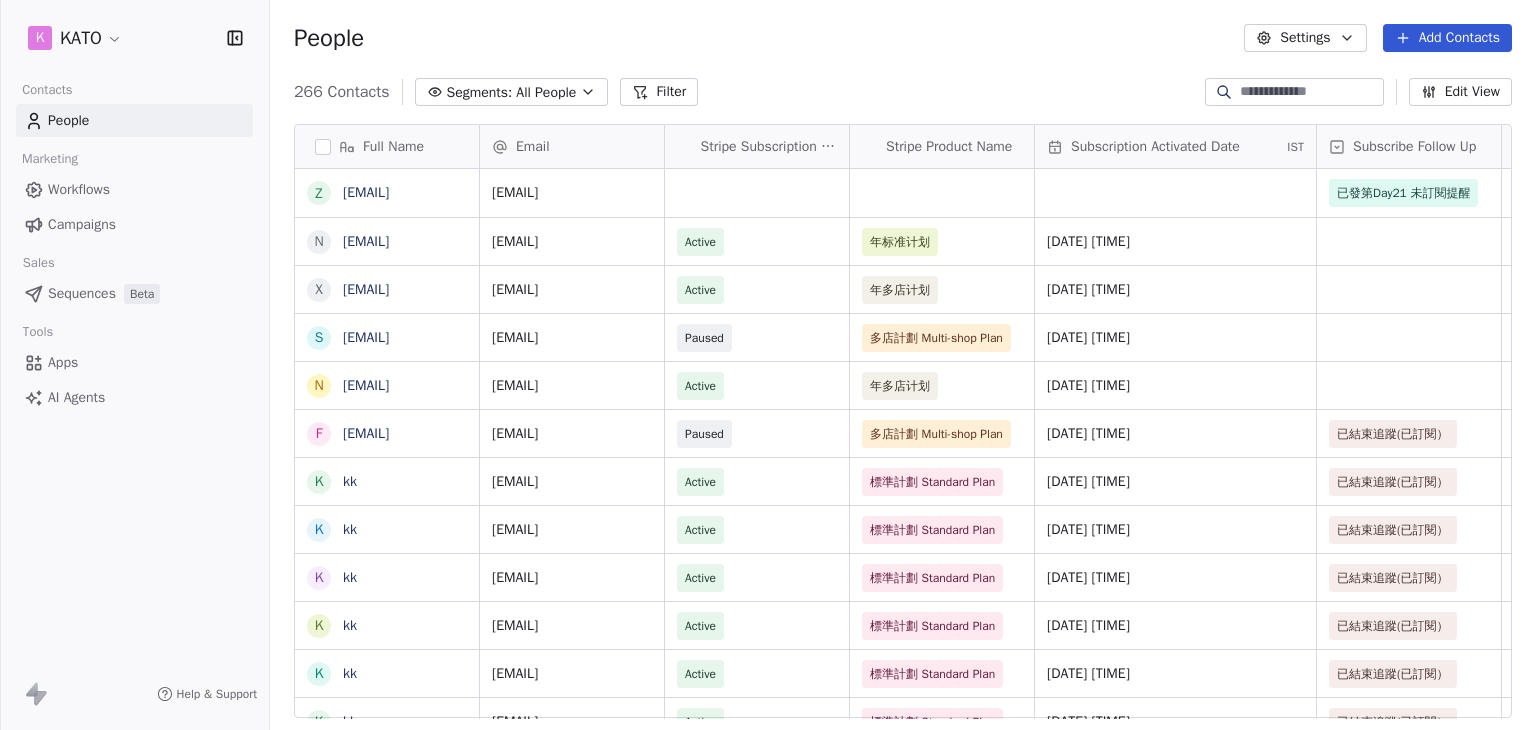 click on "K KATO Contacts People Marketing Workflows Campaigns Sales Sequences Beta Tools Apps AI Agents Help & Support People Settings Add Contacts 266 Contacts Segments: All People Filter Edit View Tag Add to Sequence Export Full Name z [EMAIL] n [EMAIL] x [EMAIL] s [EMAIL] n [EMAIL] f [EMAIL] k kk k kk k kk k kk k kk k kk v [EMAIL] h [EMAIL] b [EMAIL] c [EMAIL] b [EMAIL] t [EMAIL] l [EMAIL] j [EMAIL] c [EMAIL] k [EMAIL] r [EMAIL] j [EMAIL] j [EMAIL] s [EMAIL] j [EMAIL] t test 26/5 v [EMAIL] c [EMAIL] b [EMAIL] c [EMAIL] Email Stripe Subscription Status Stripe Product Name Subscription Activated Date IST Subscribe Follow Up FB Invite Created Date IST [EMAIL] Active" at bounding box center [768, 365] 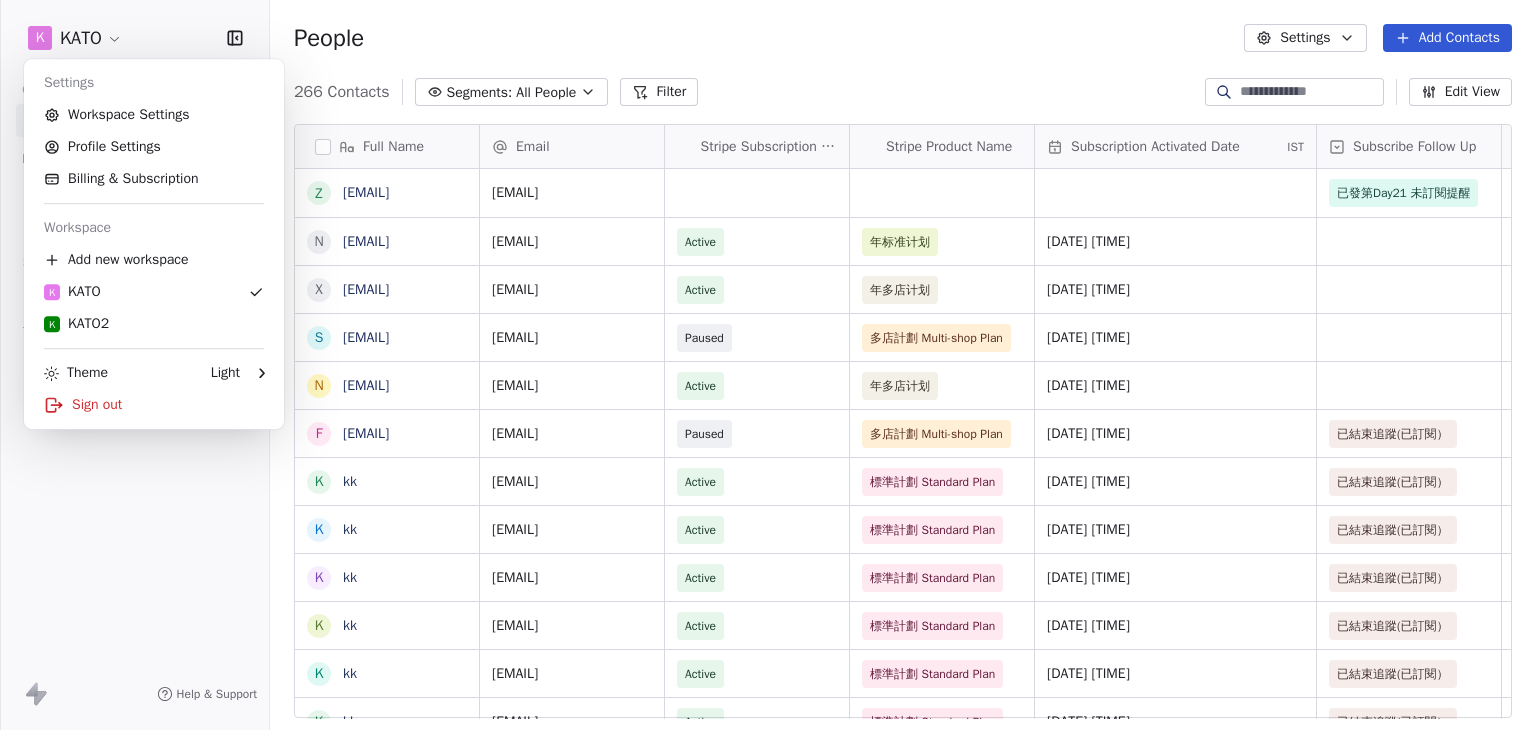 click on "K KATO Contacts People Marketing Workflows Campaigns Sales Sequences Beta Tools Apps AI Agents Help & Support People Settings Add Contacts 266 Contacts Segments: All People Filter Edit View Tag Add to Sequence Export Full Name z [EMAIL] n [EMAIL] x [EMAIL] s [EMAIL] n [EMAIL] f [EMAIL] k kk k kk k kk k kk k kk k kk v [EMAIL] h [EMAIL] b [EMAIL] c [EMAIL] b [EMAIL] t [EMAIL] l [EMAIL] j [EMAIL] c [EMAIL] k [EMAIL] r [EMAIL] j [EMAIL] j [EMAIL] s [EMAIL] j [EMAIL] t test 26/5 v [EMAIL] c [EMAIL] b [EMAIL] c [EMAIL] Email Stripe Subscription Status Stripe Product Name Subscription Activated Date IST Subscribe Follow Up FB Invite Created Date IST [EMAIL] Active" at bounding box center [768, 365] 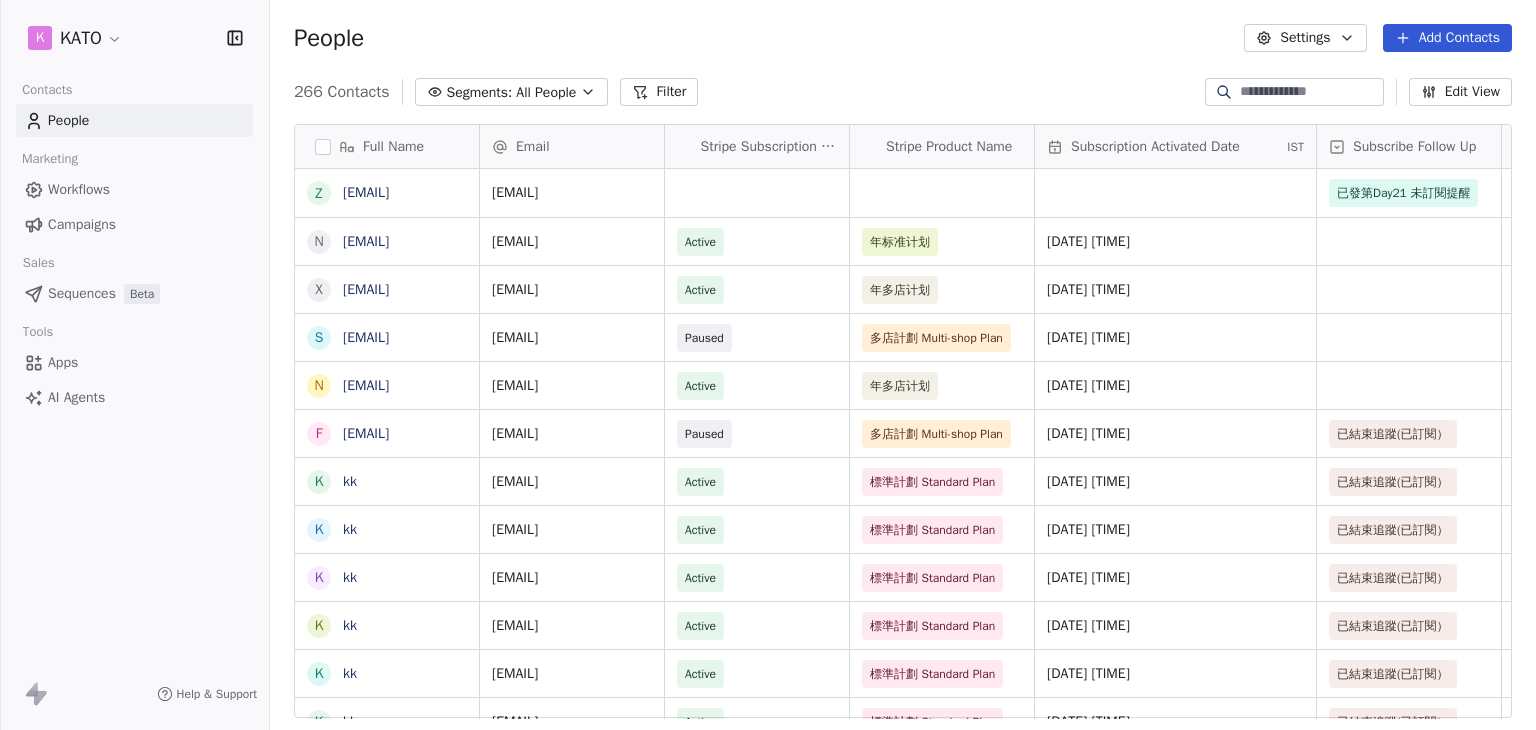 click at bounding box center (1310, 92) 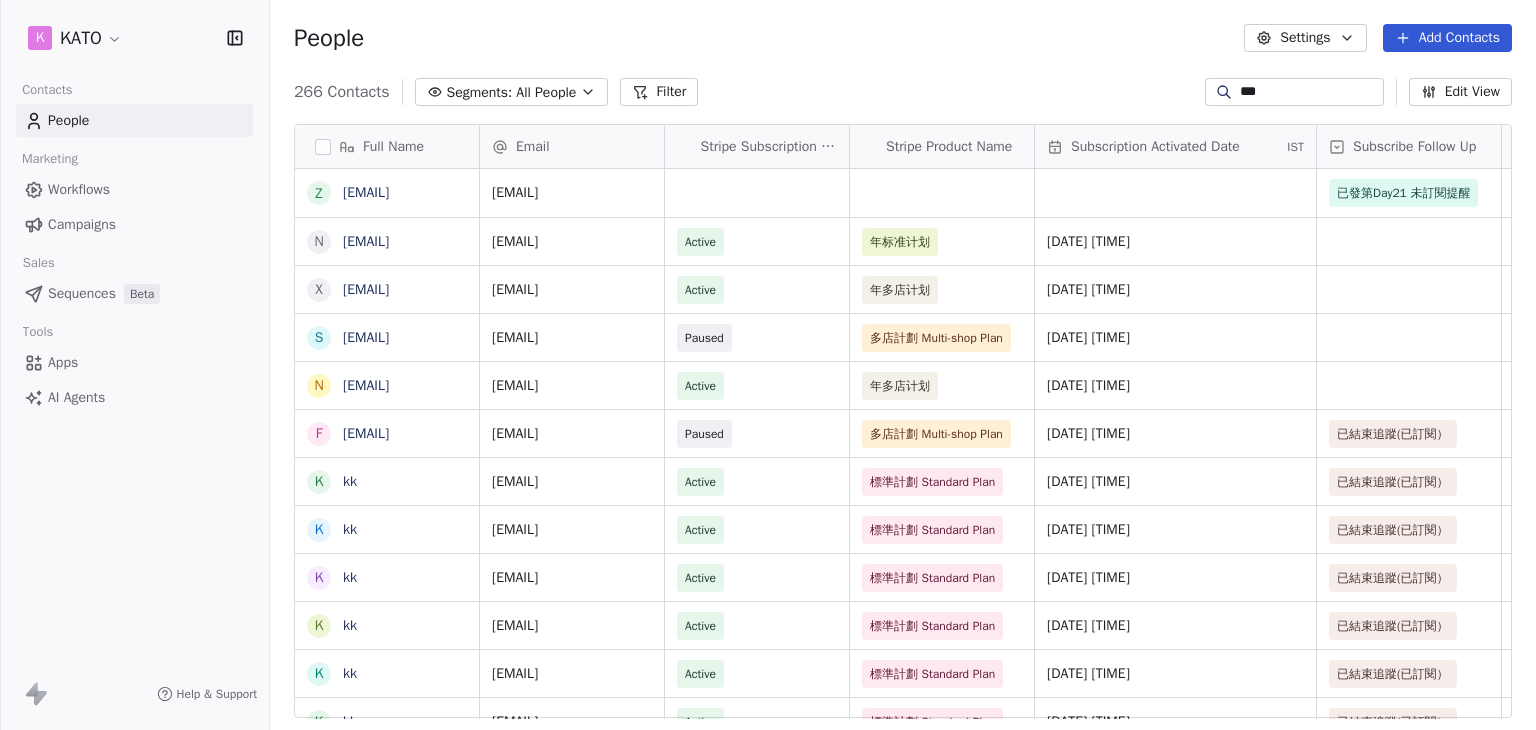 type on "****" 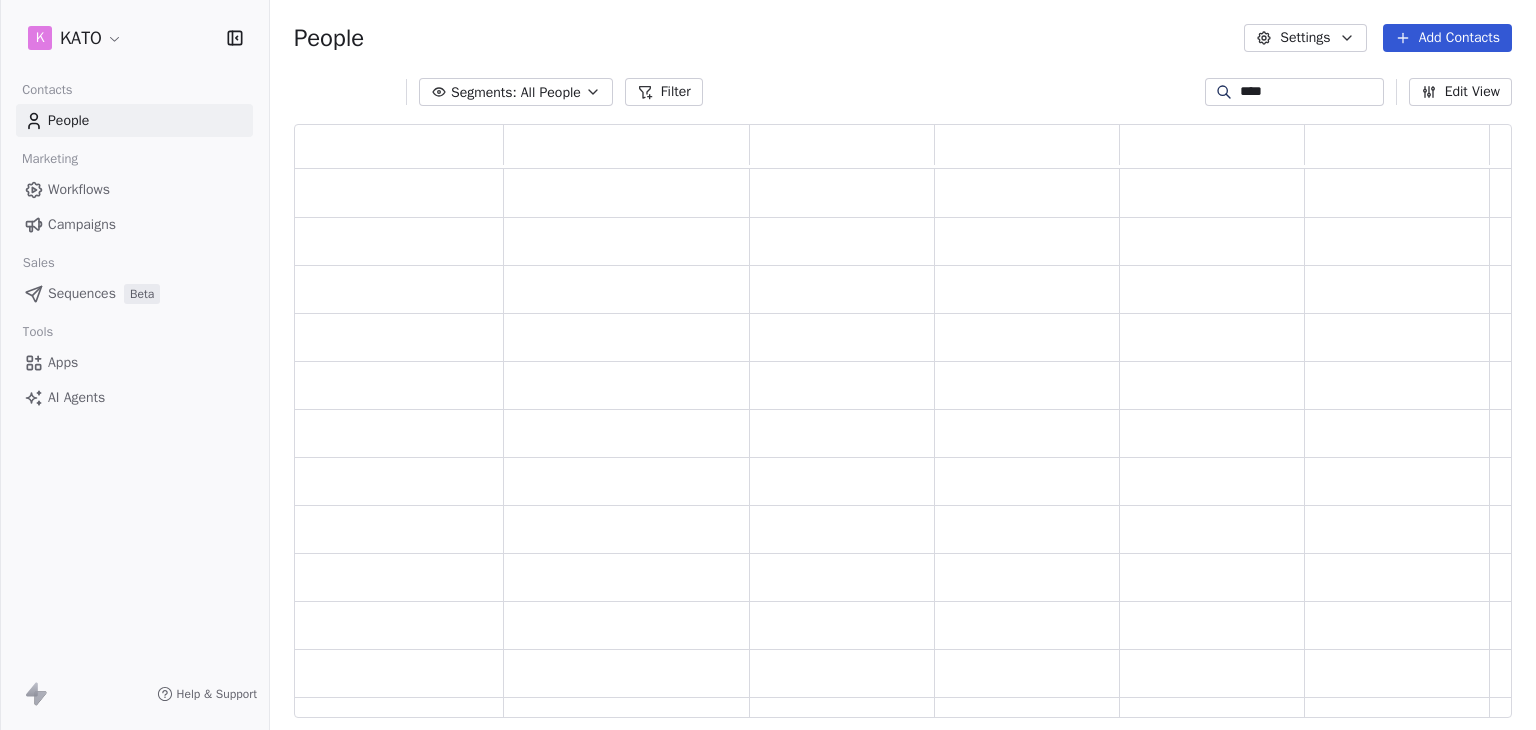 scroll, scrollTop: 16, scrollLeft: 16, axis: both 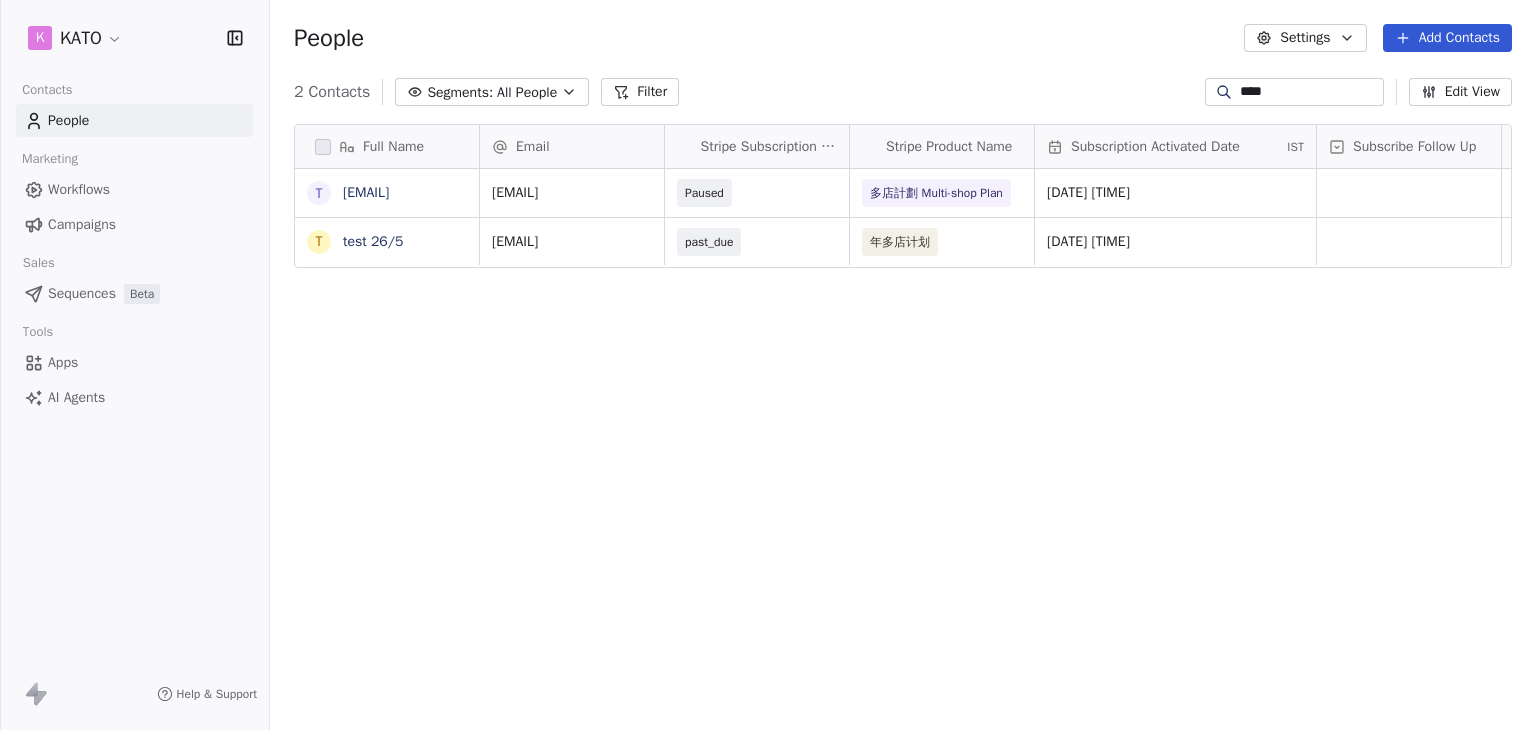 drag, startPoint x: 1264, startPoint y: 89, endPoint x: 1092, endPoint y: 84, distance: 172.07266 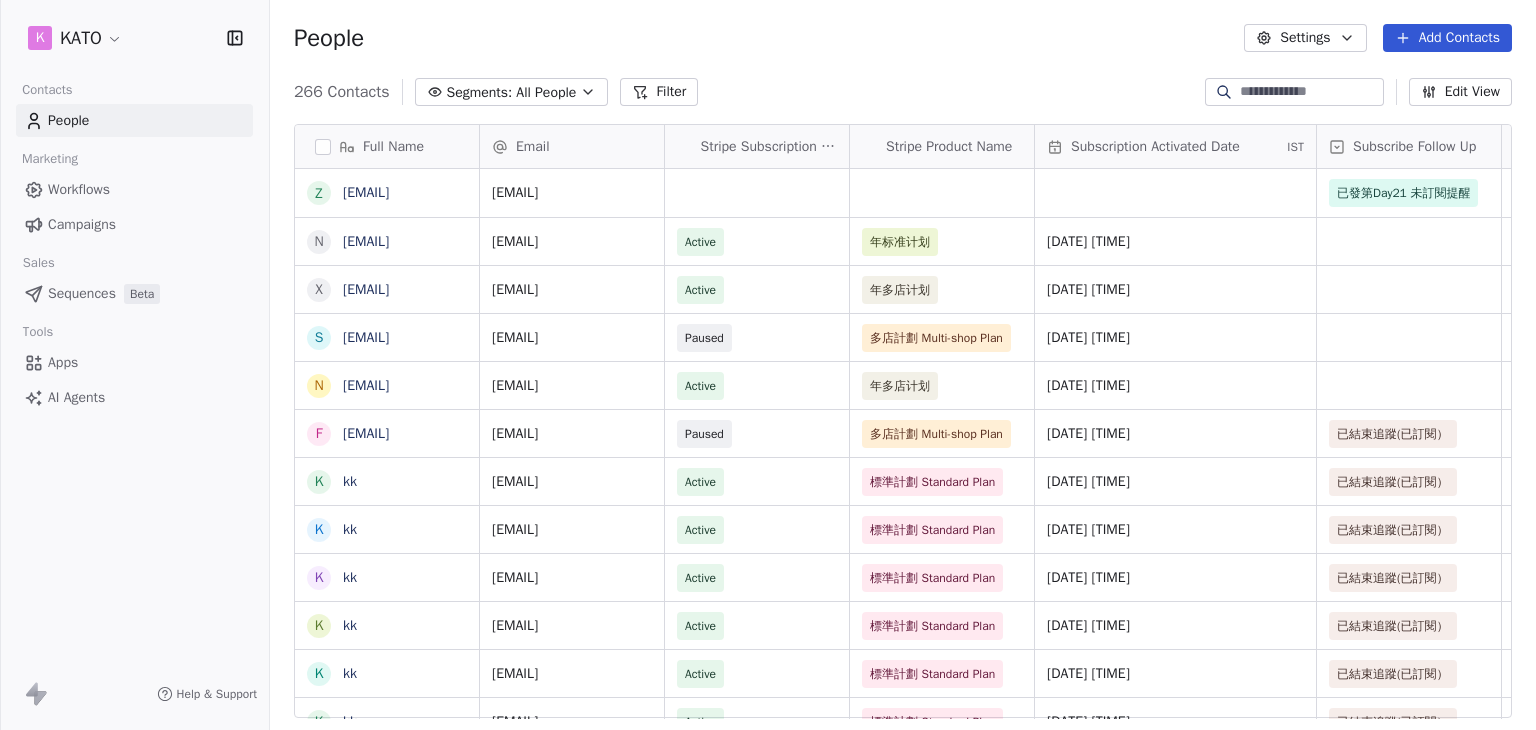 click on "Add Contacts" at bounding box center (1447, 38) 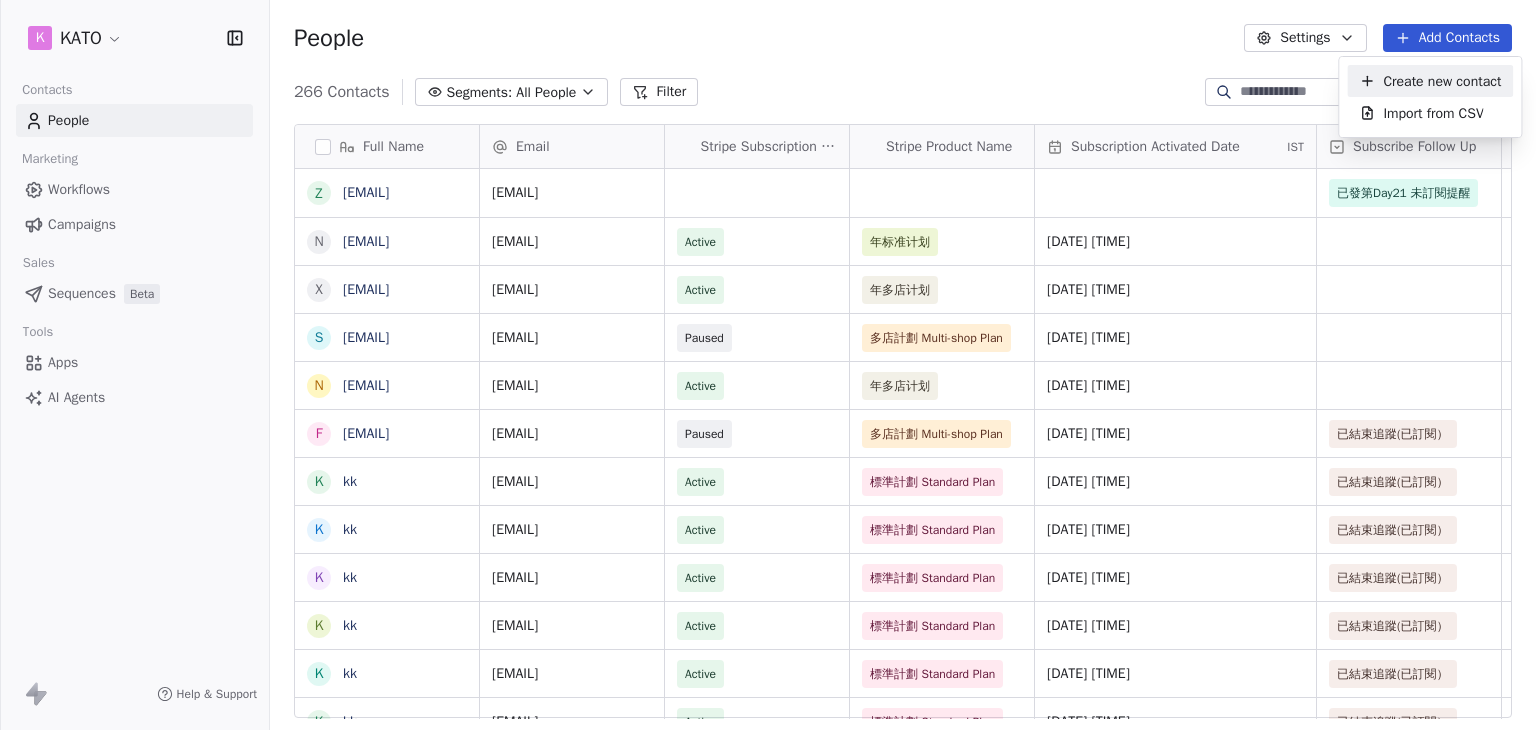 click on "Create new contact" at bounding box center (1442, 81) 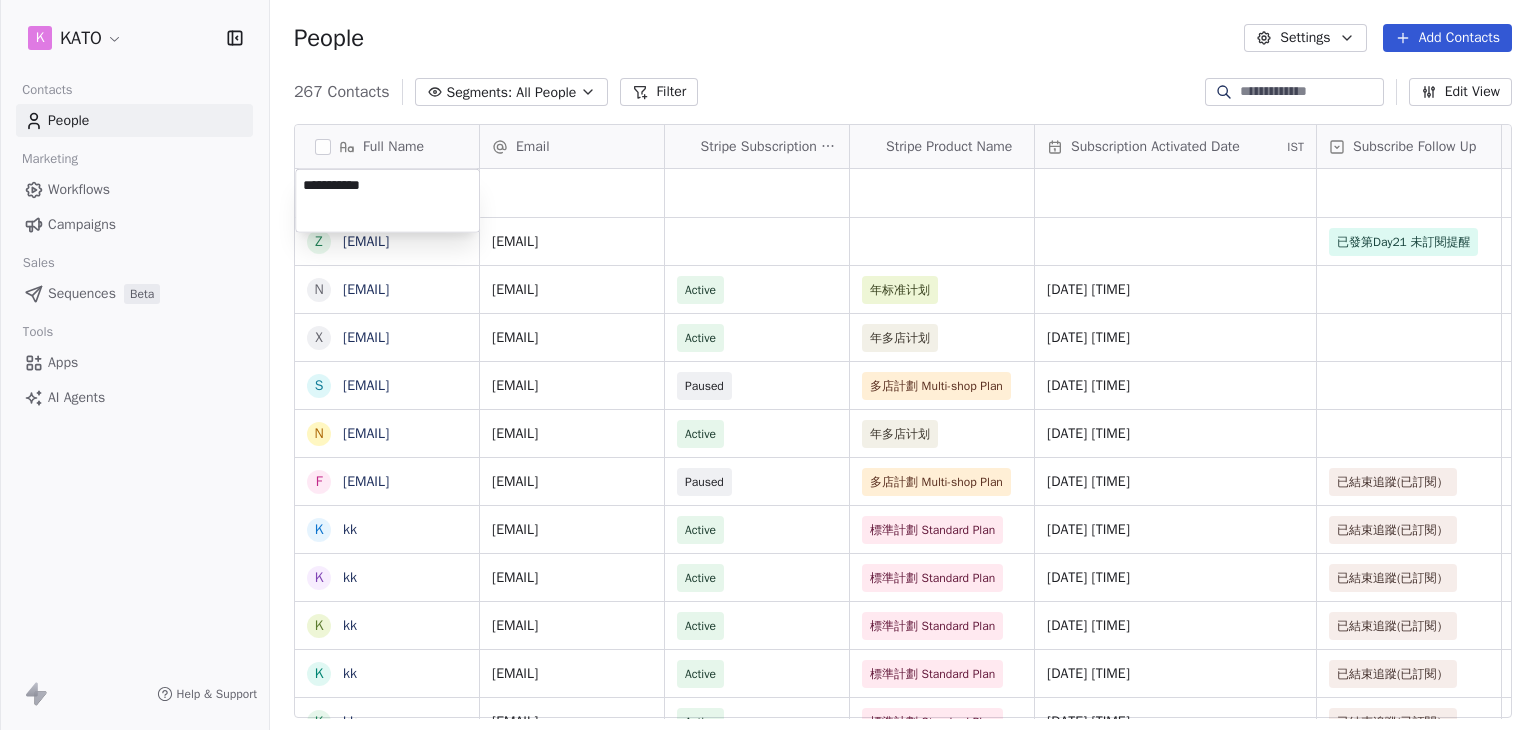 type on "**********" 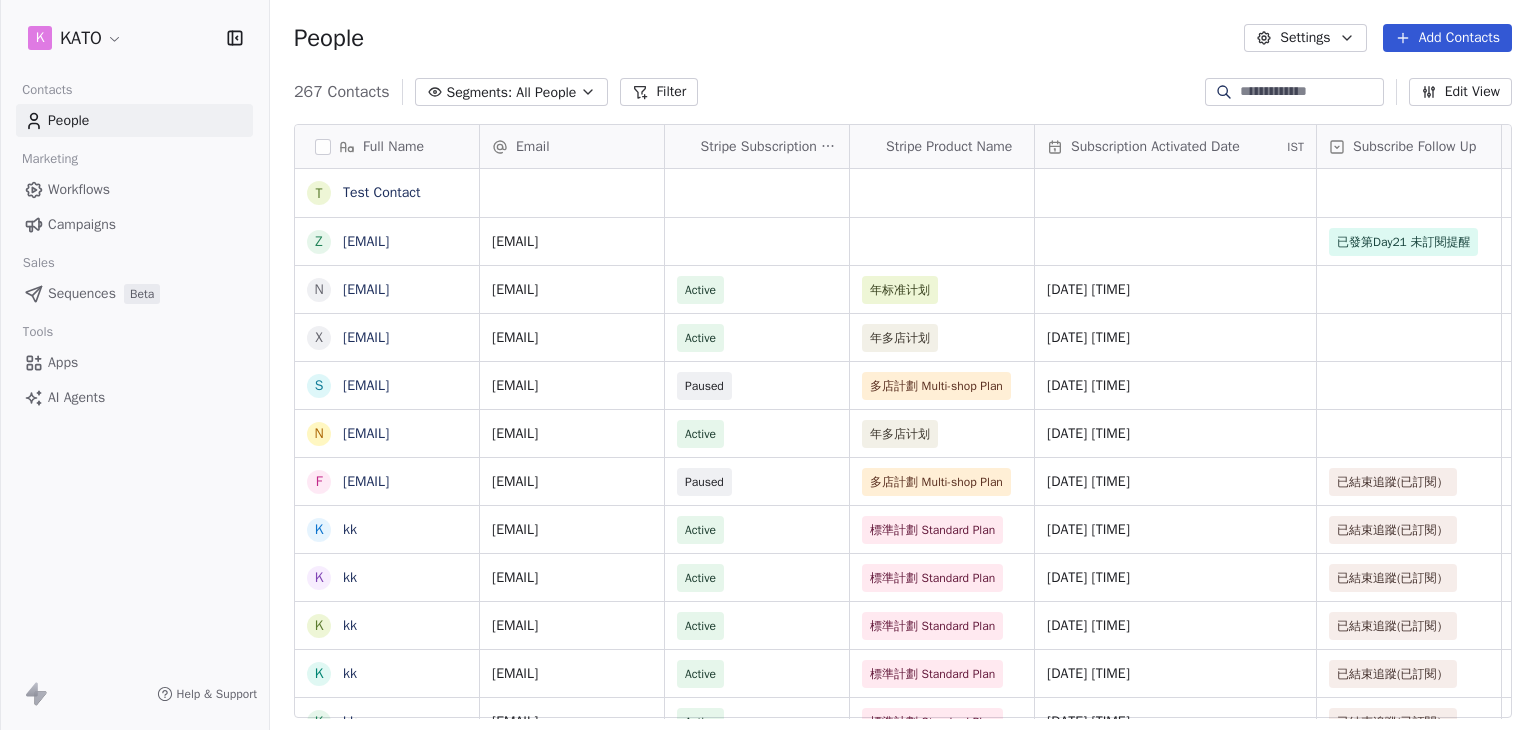 click on "People Settings  Add Contacts" at bounding box center [903, 38] 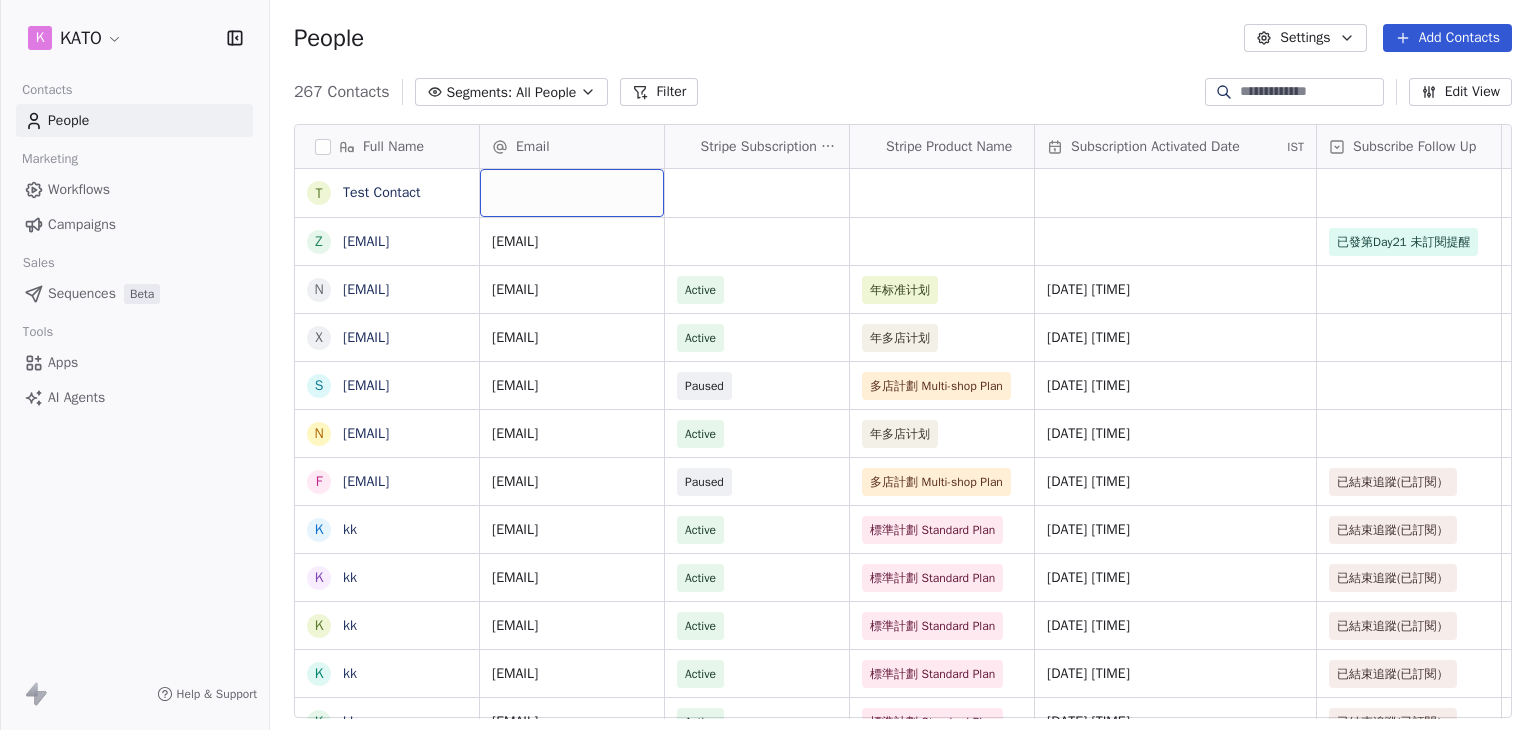 click at bounding box center (572, 193) 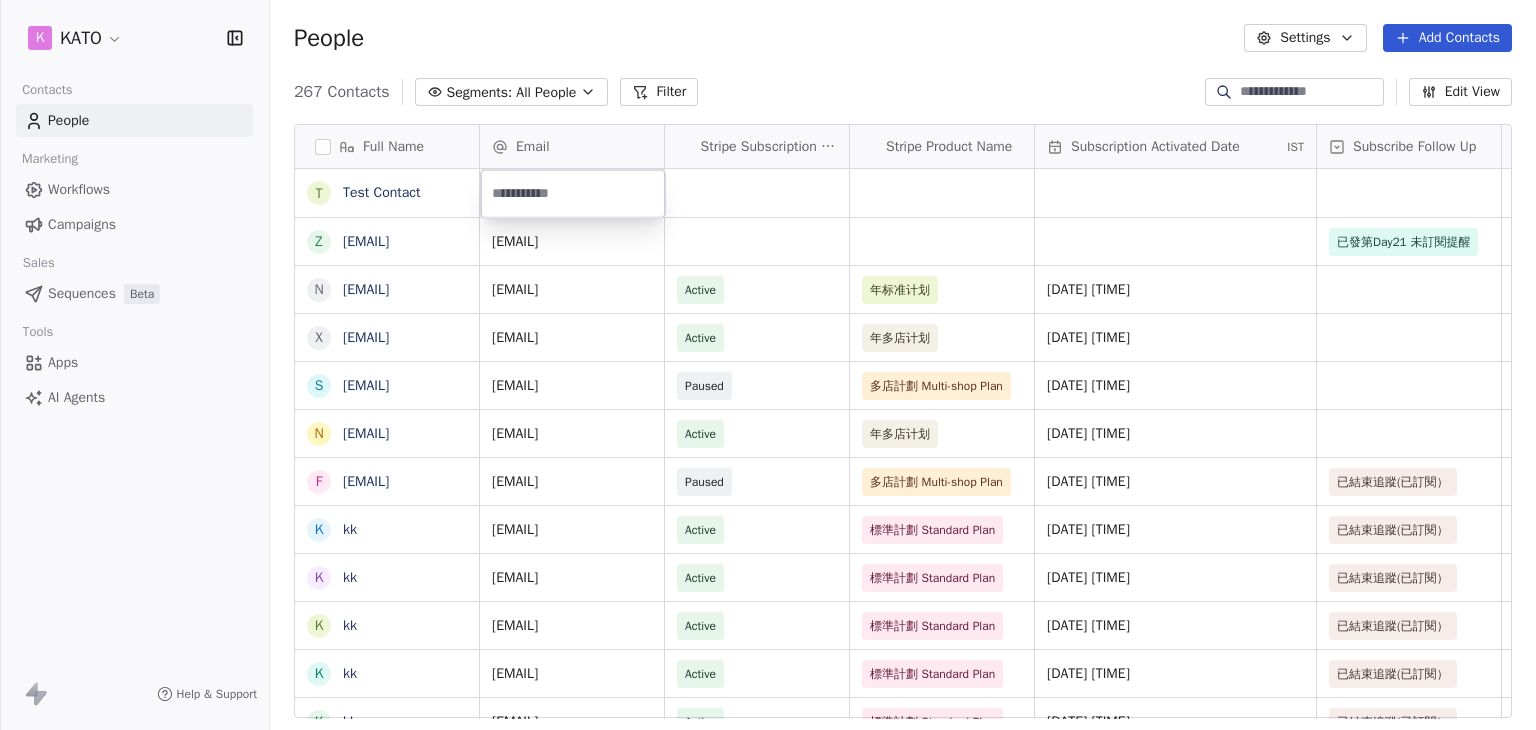 type on "**********" 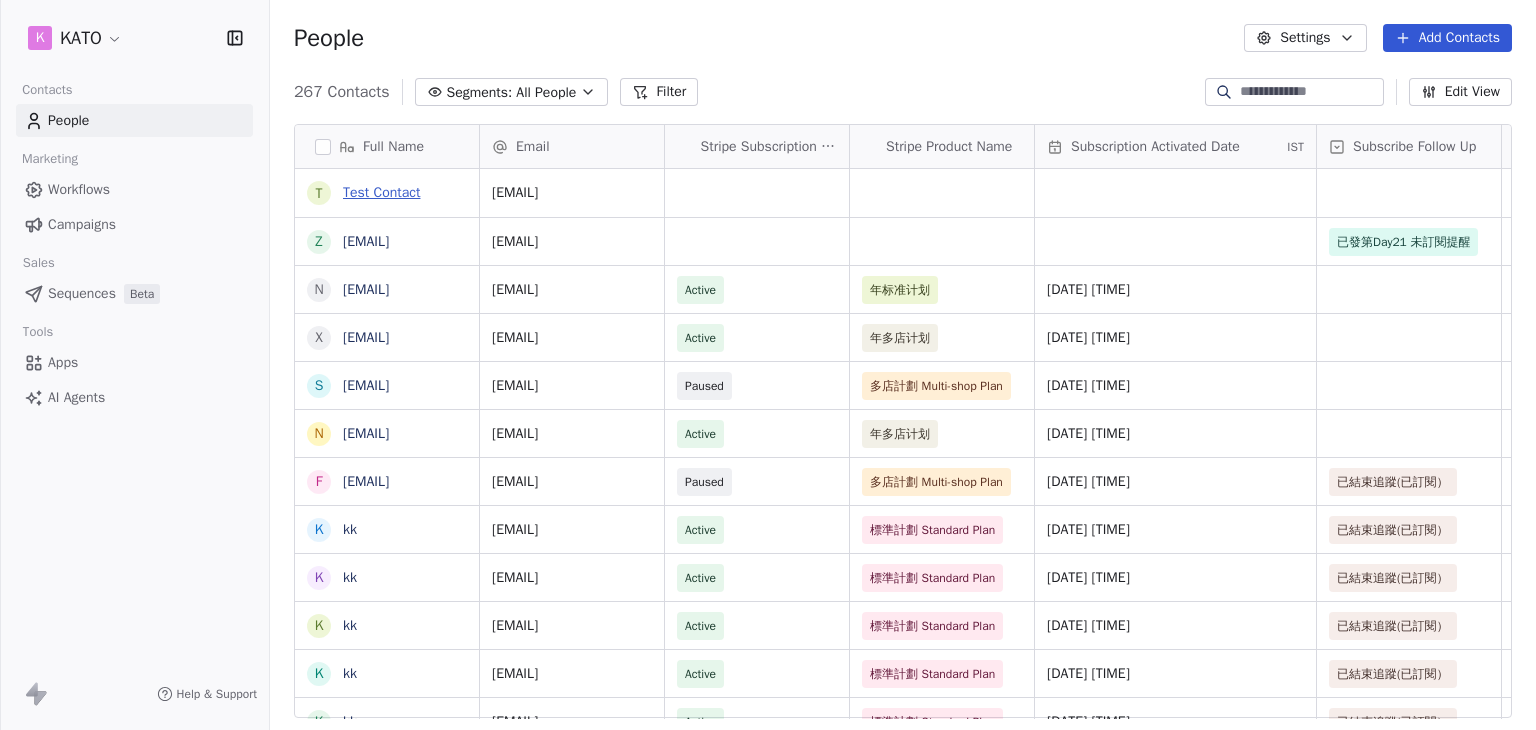click on "Test Contact" at bounding box center [381, 192] 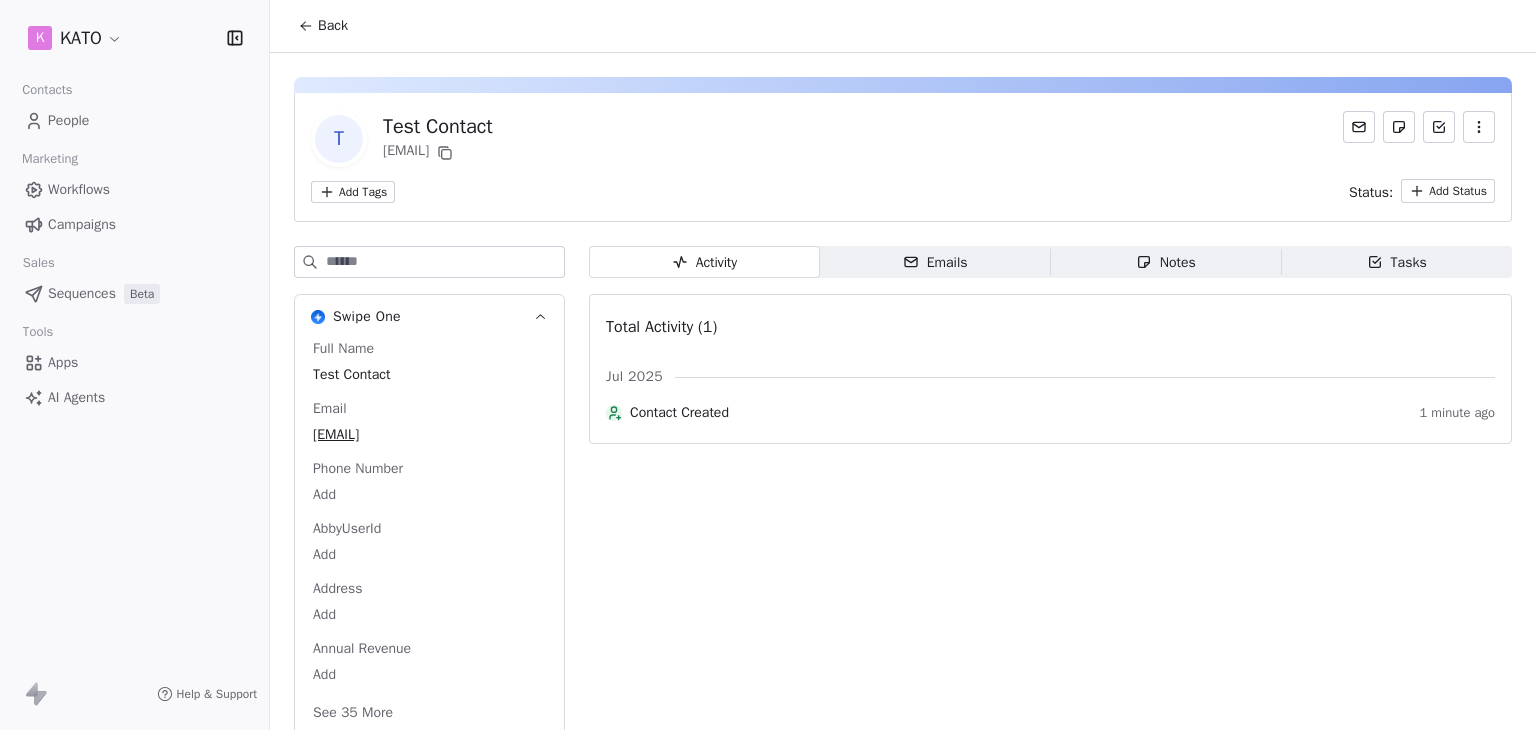 click on "Emails" at bounding box center [935, 262] 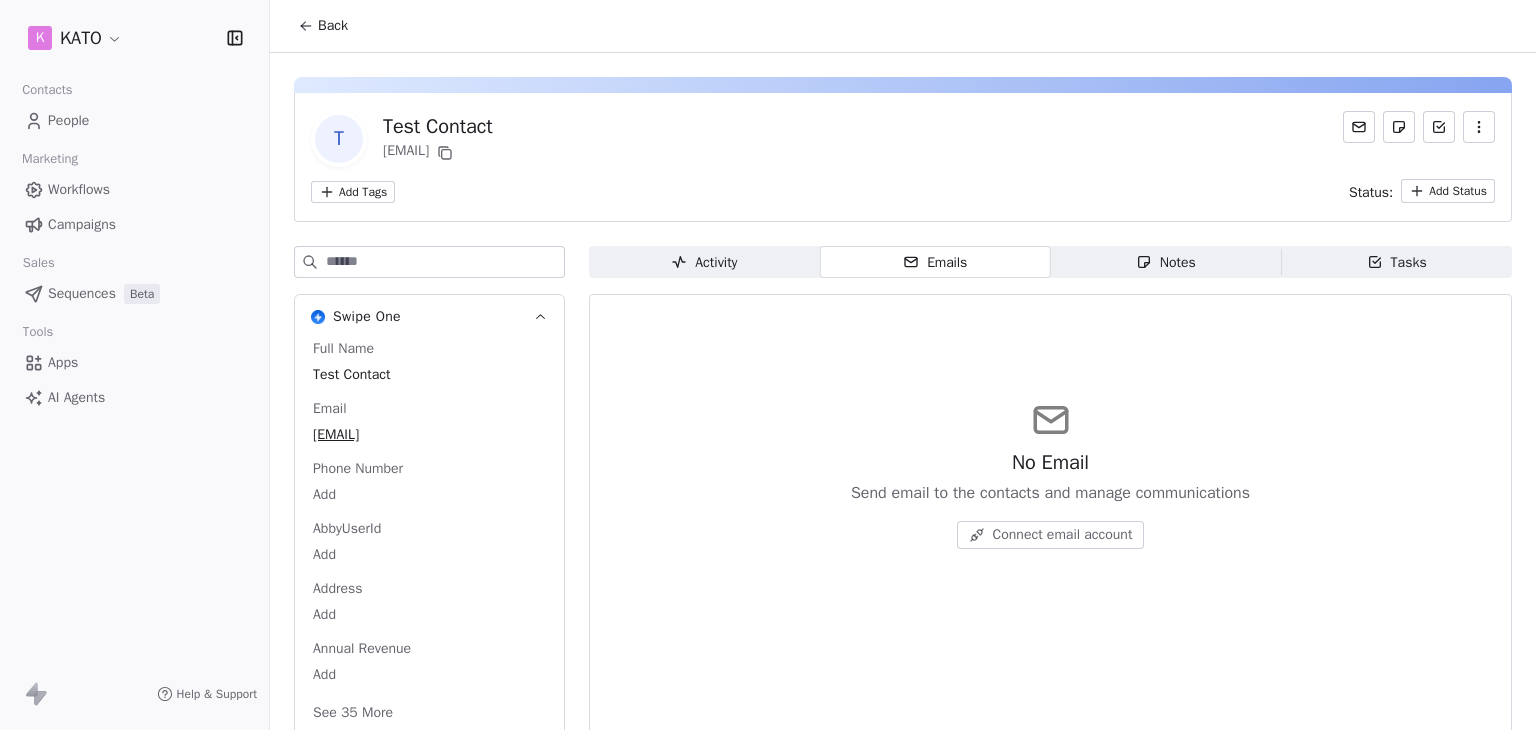 click on "Connect email account" at bounding box center [1063, 535] 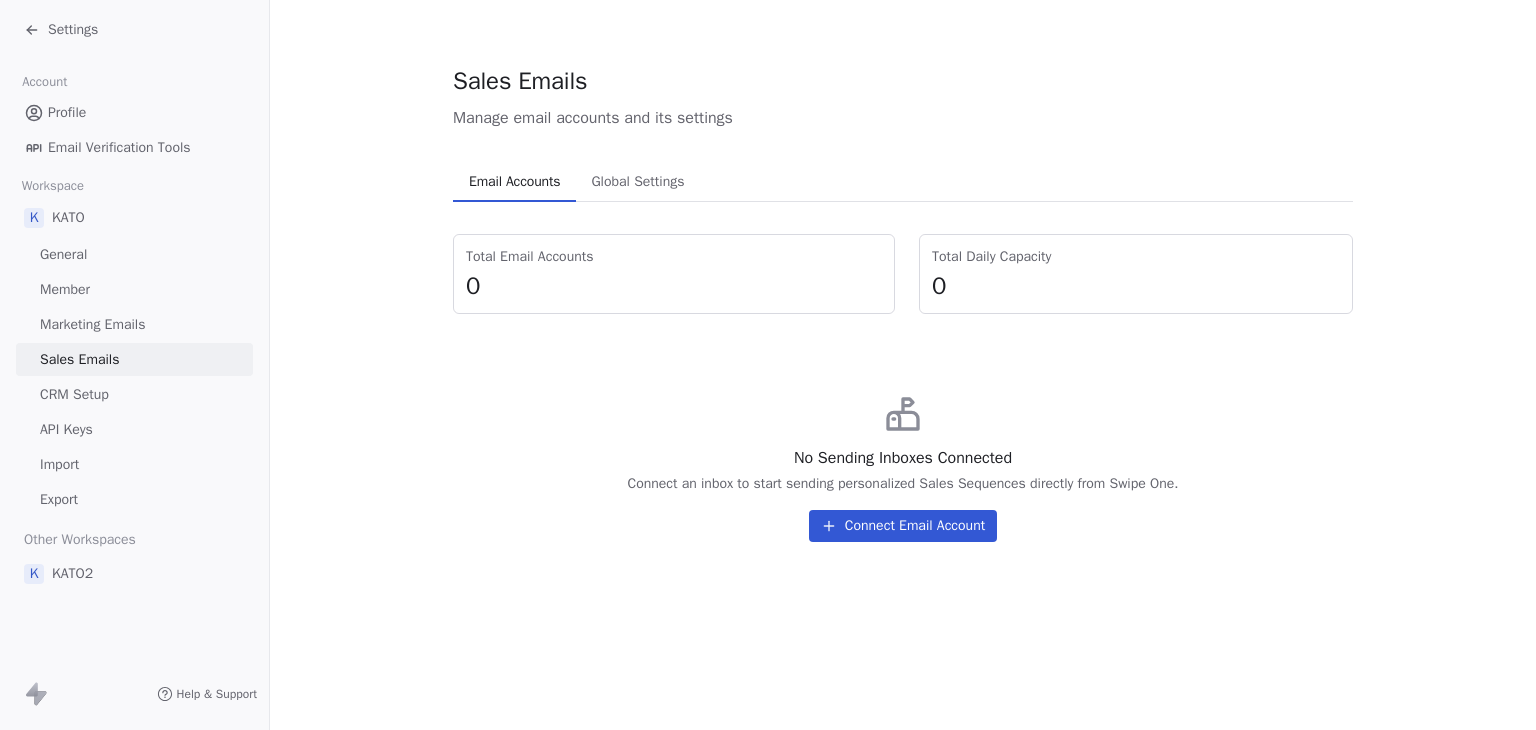 click 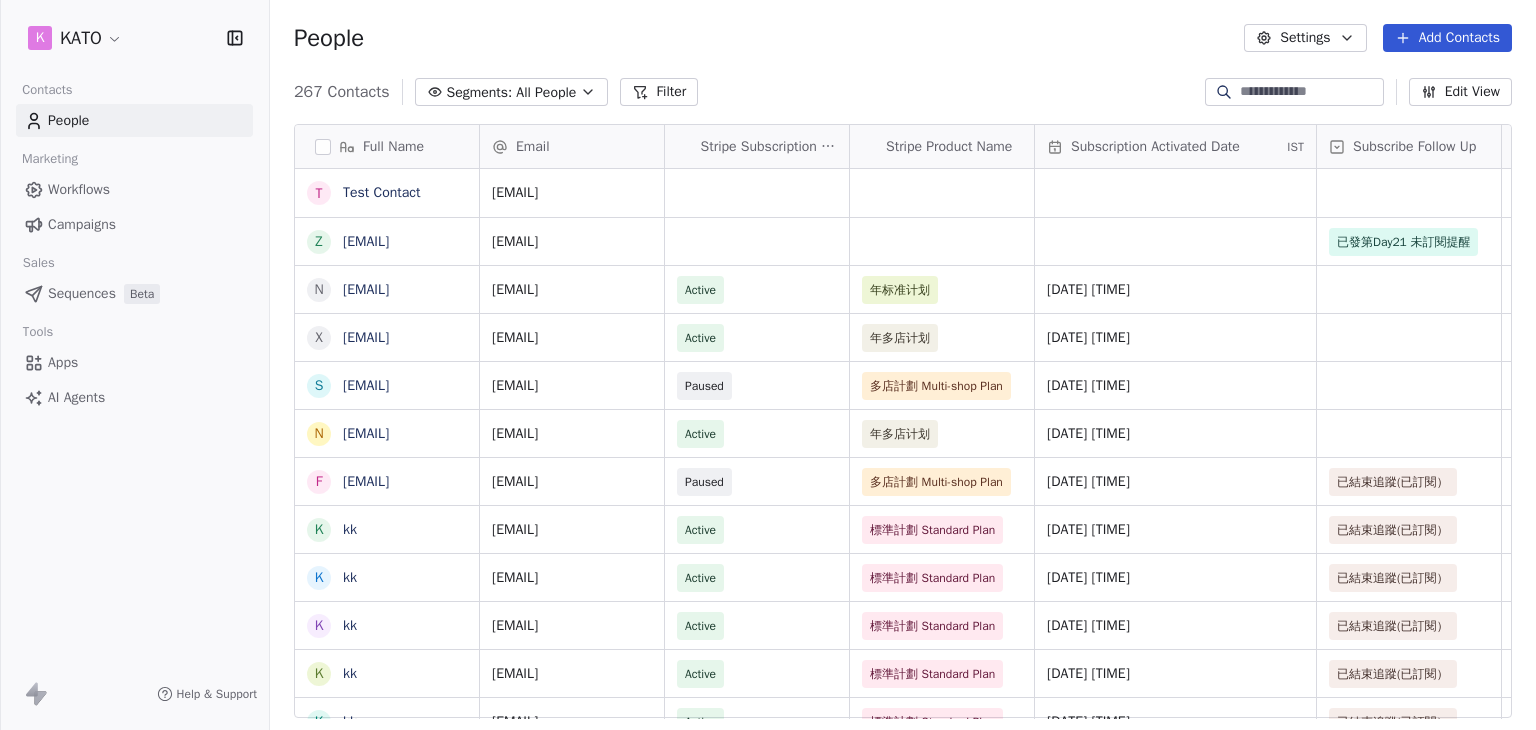 scroll, scrollTop: 16, scrollLeft: 16, axis: both 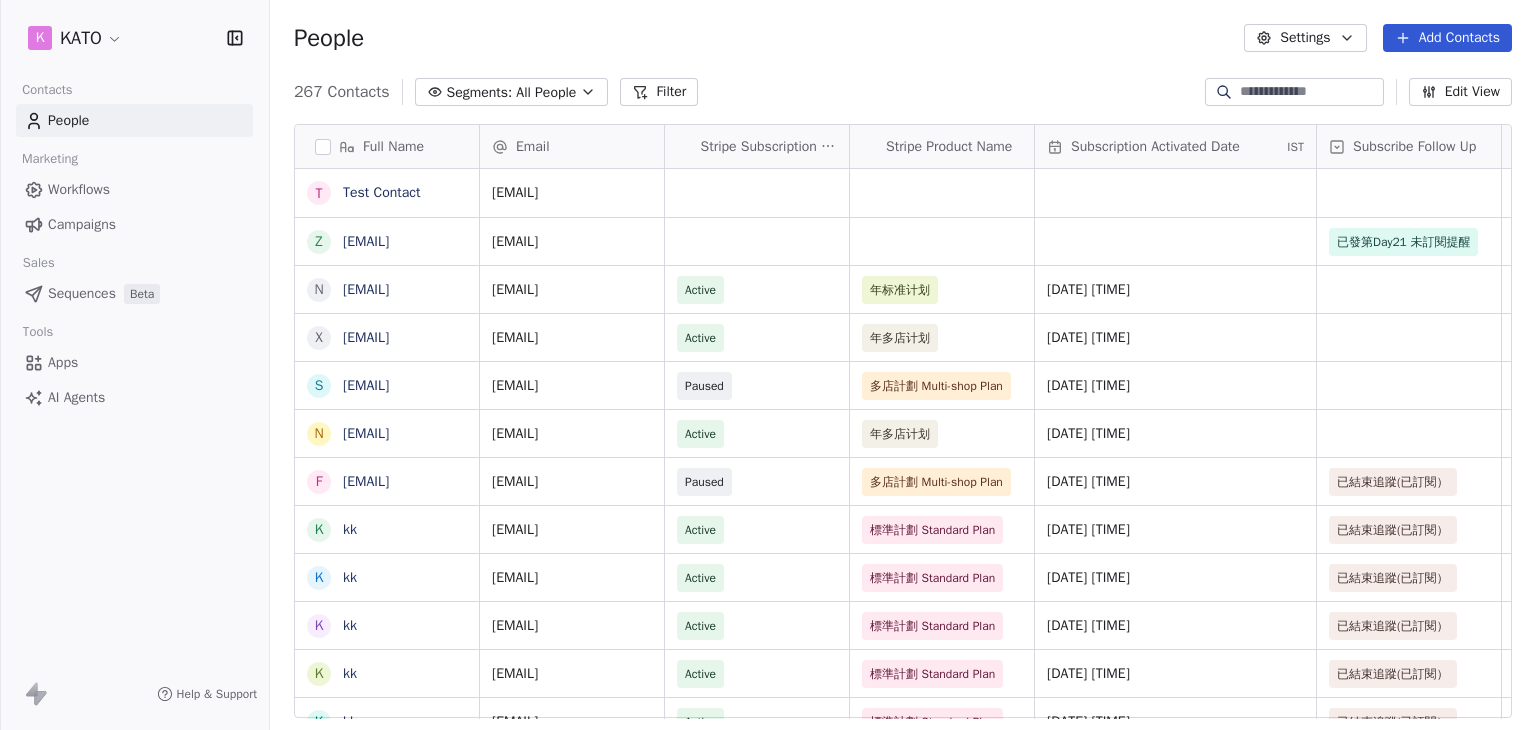 click on "K KATO Contacts People Marketing Workflows Campaigns Sales Sequences Beta Tools Apps AI Agents Help & Support People Settings Add Contacts 267 Contacts Segments: All People Filter Edit View Tag Add to Sequence Export Full Name T Test Contact z [EMAIL] n [EMAIL] x [EMAIL] s [EMAIL] n [EMAIL] f [EMAIL] k kk k kk k kk k kk k kk k kk v [EMAIL] h [EMAIL] b [EMAIL] c [EMAIL] b [EMAIL] t [EMAIL] l [EMAIL] j [EMAIL] c [EMAIL] k [EMAIL] r [EMAIL] j [EMAIL] j [EMAIL] s [EMAIL] j [EMAIL] t test 26/5 v [EMAIL] c [EMAIL] b [EMAIL] Email Stripe Subscription Status Stripe Product Name Subscription Activated Date IST Subscribe Follow Up FB Invite Created Date IST [EMAIL] Active Active" at bounding box center (768, 365) 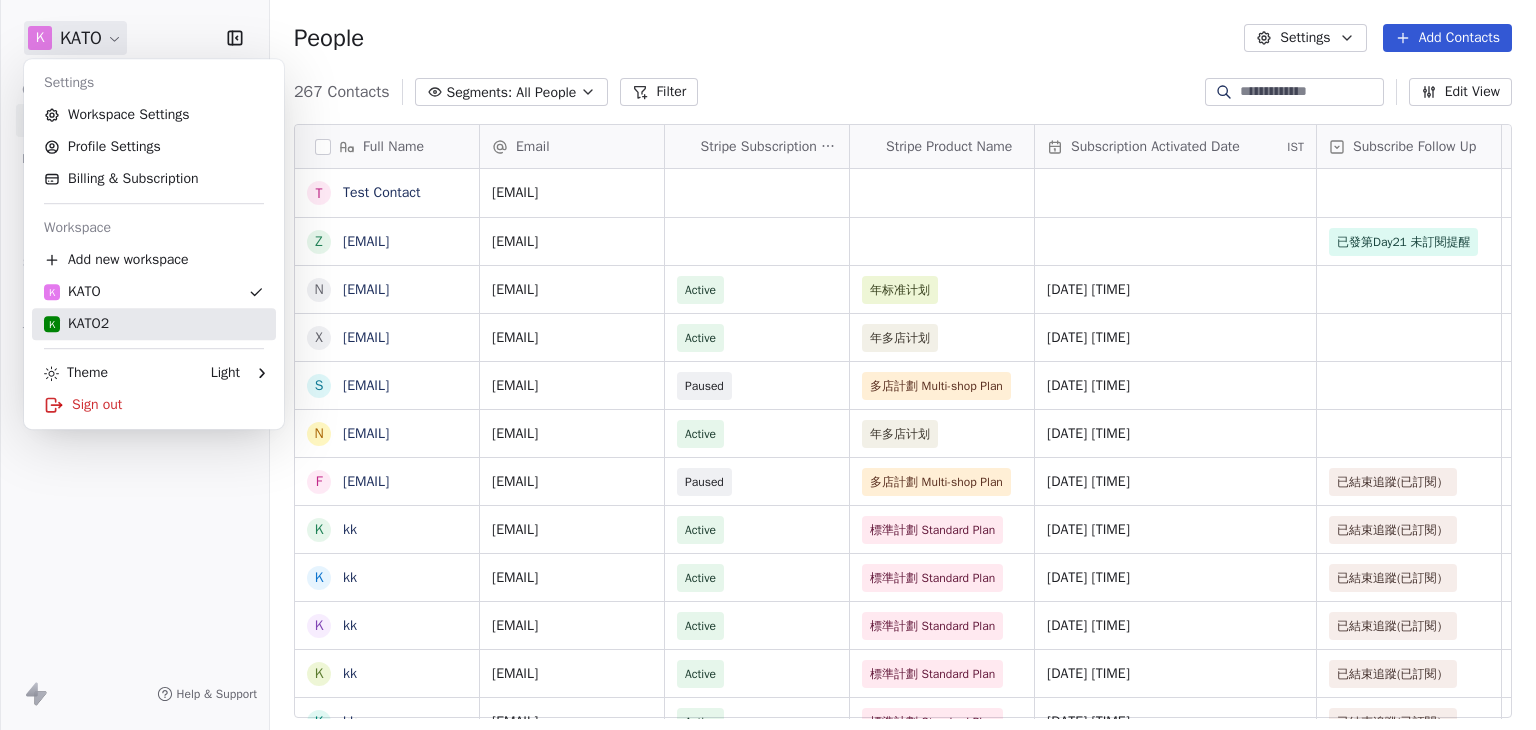 click on "K KATO2" at bounding box center [154, 324] 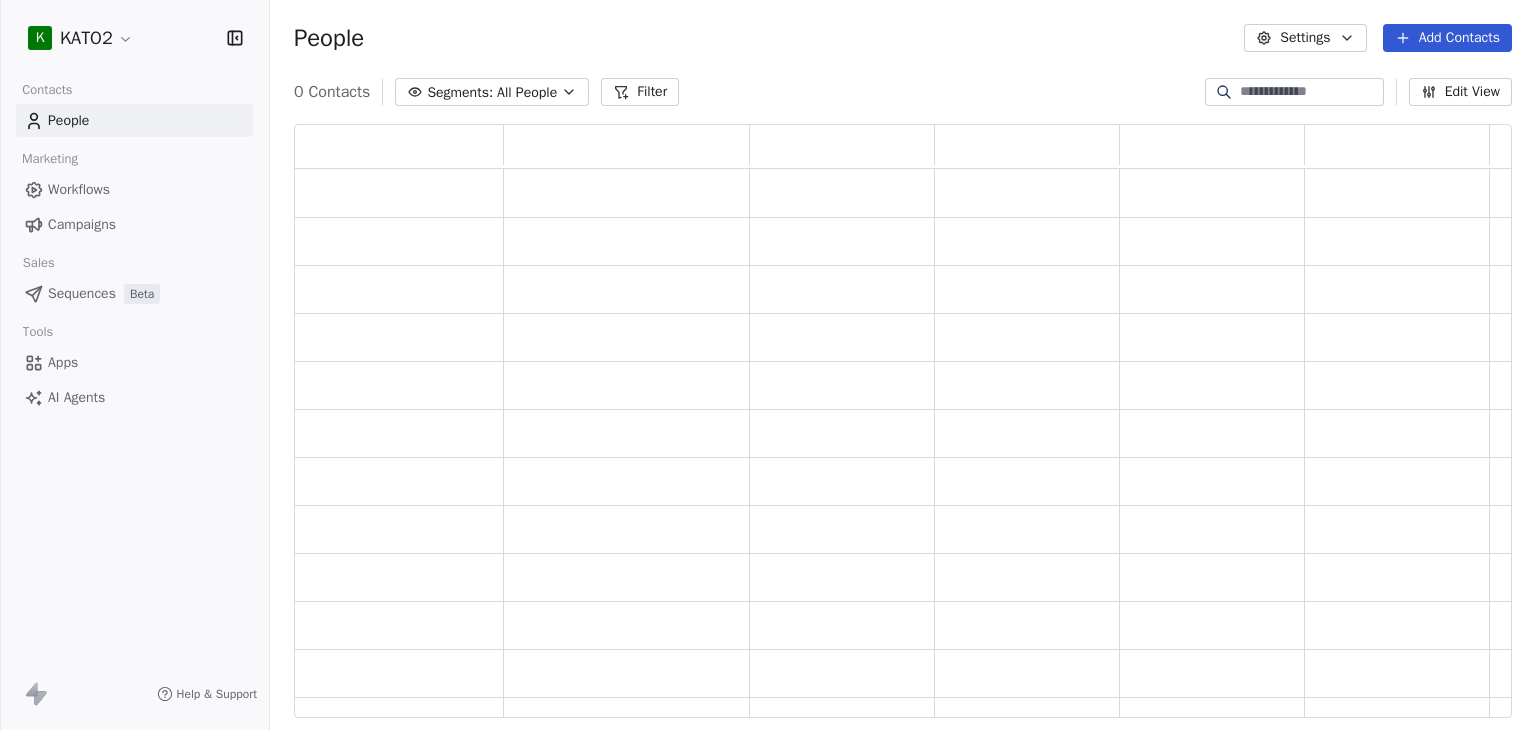 scroll, scrollTop: 16, scrollLeft: 16, axis: both 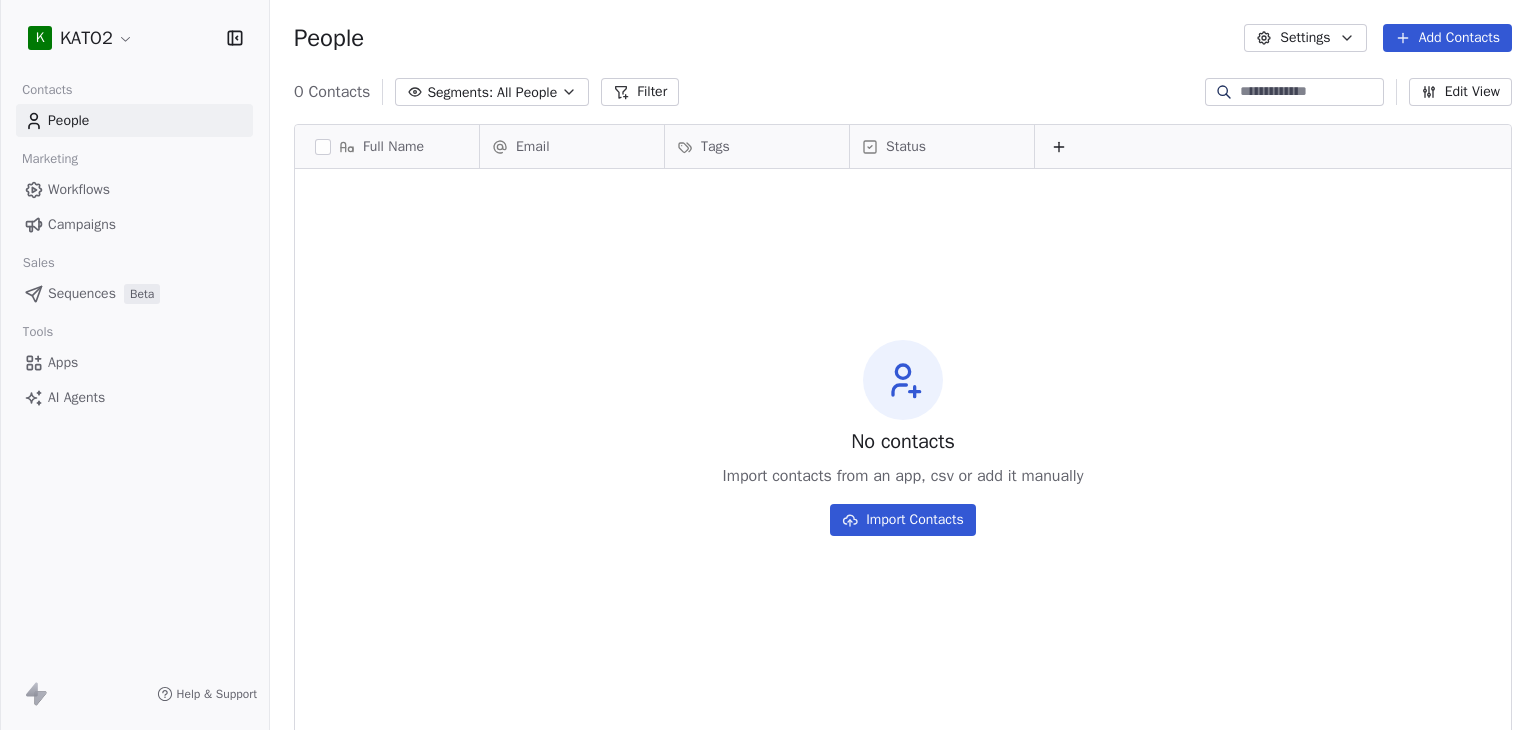 click on "K KATO Contacts People Marketing Workflows Campaigns Sales Sequences Beta Tools Apps AI Agents Help & Support People Settings Add Contacts 0 Contacts Segments: All People Filter Edit View Tag Add to Sequence Export Full Name Email Tags Status
To pick up a draggable item, press the space bar.
While dragging, use the arrow keys to move the item.
Press space again to drop the item in its new position, or press escape to cancel.
No contacts Import contacts from an app, csv or add it manually   Import Contacts" at bounding box center [768, 365] 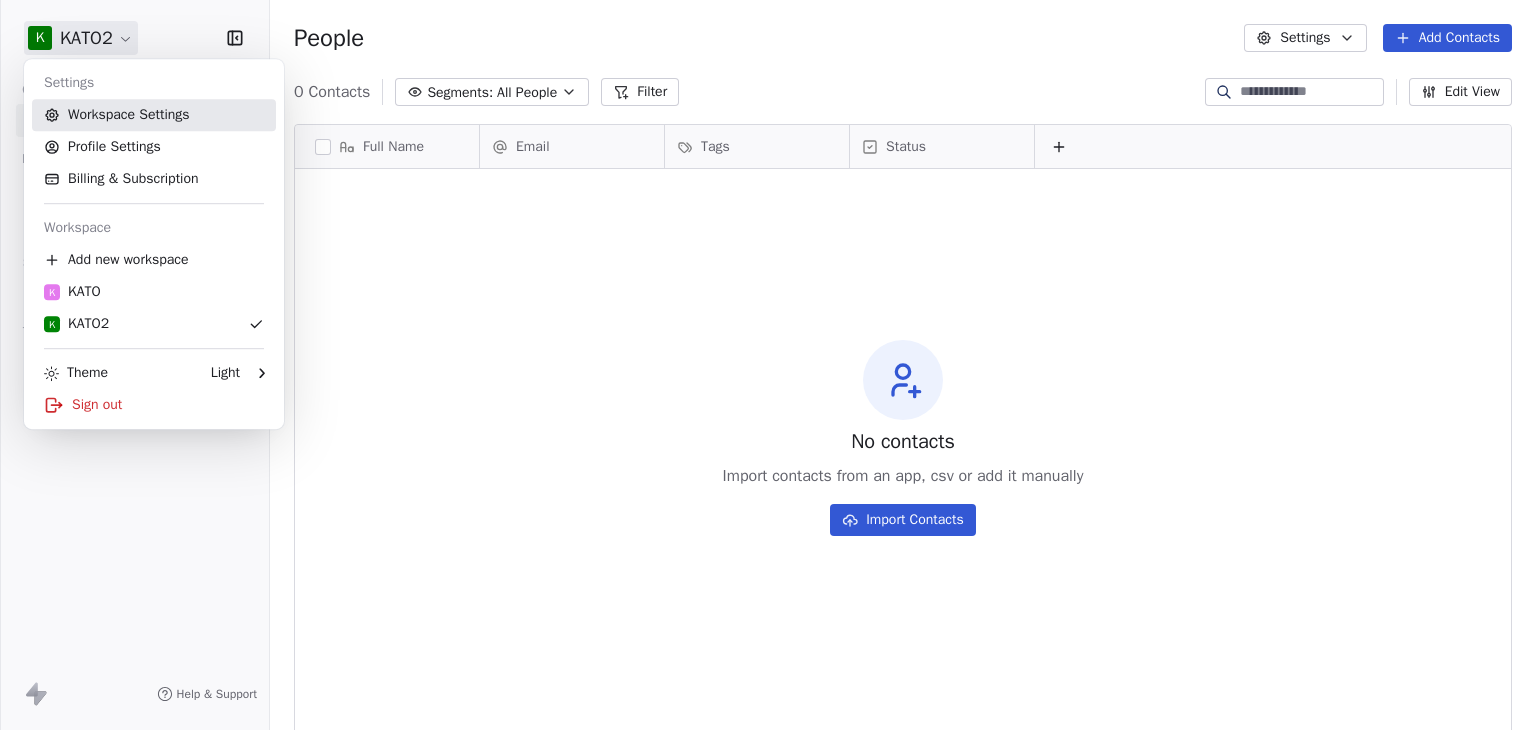 click on "Workspace Settings" at bounding box center (154, 115) 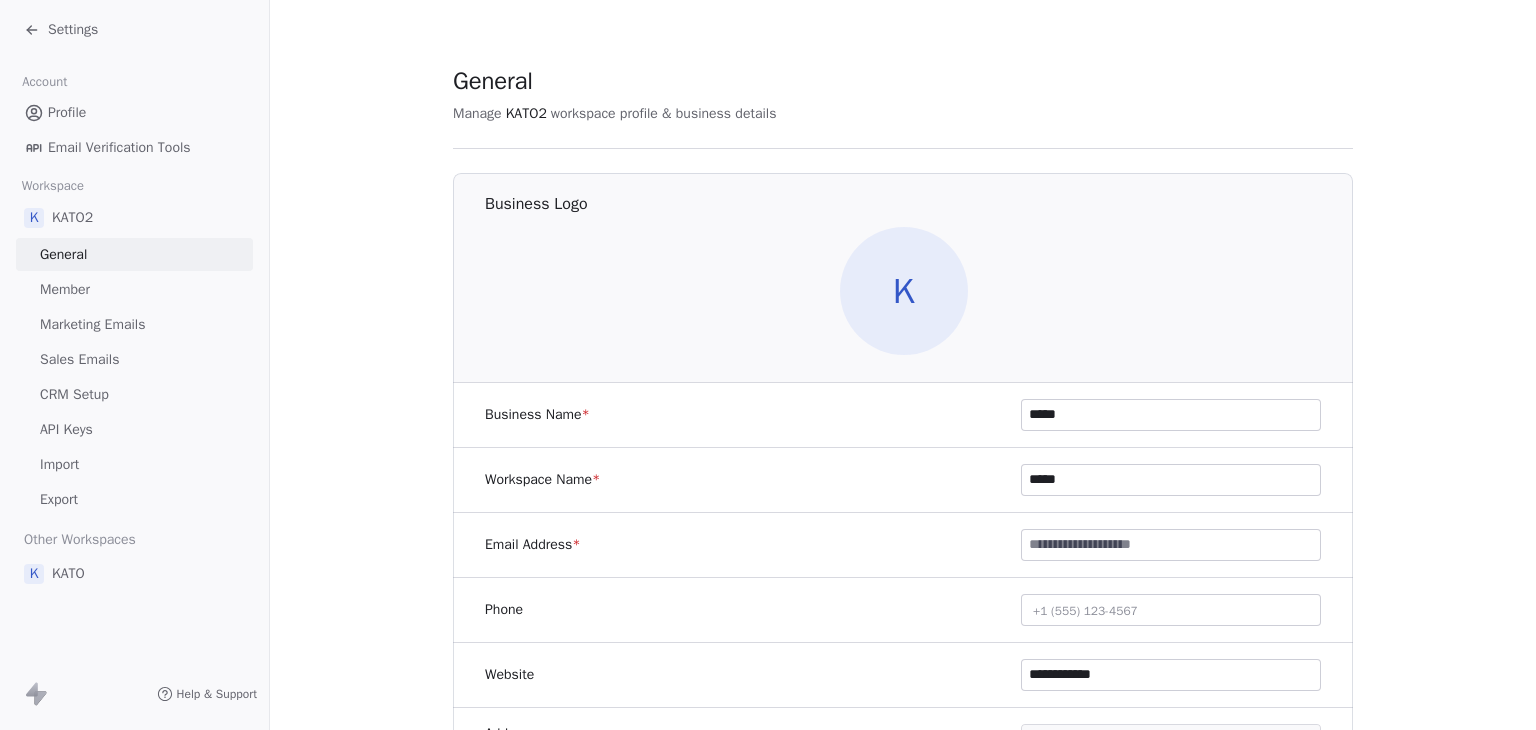 click on "Sales Emails" at bounding box center (79, 359) 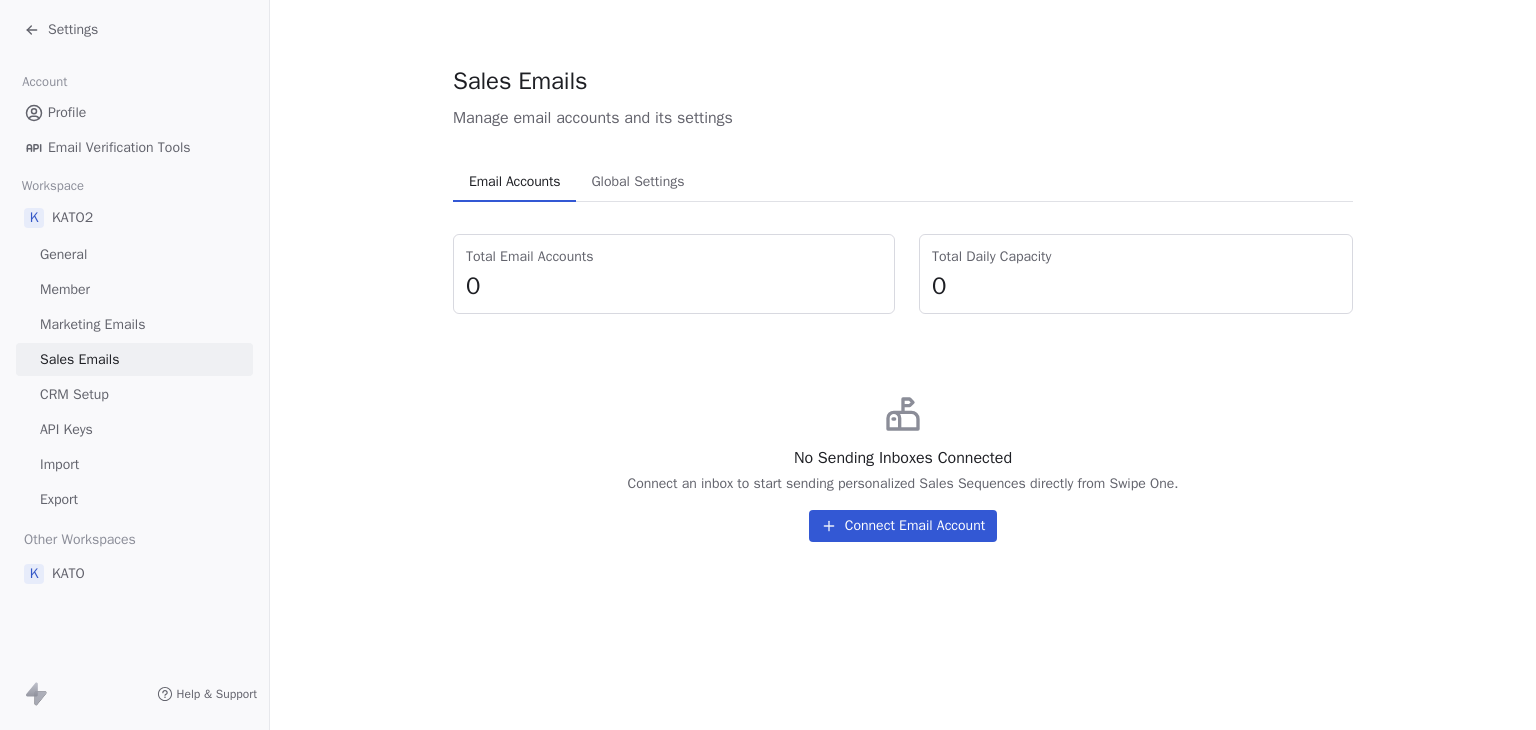 click on "Settings" at bounding box center [73, 30] 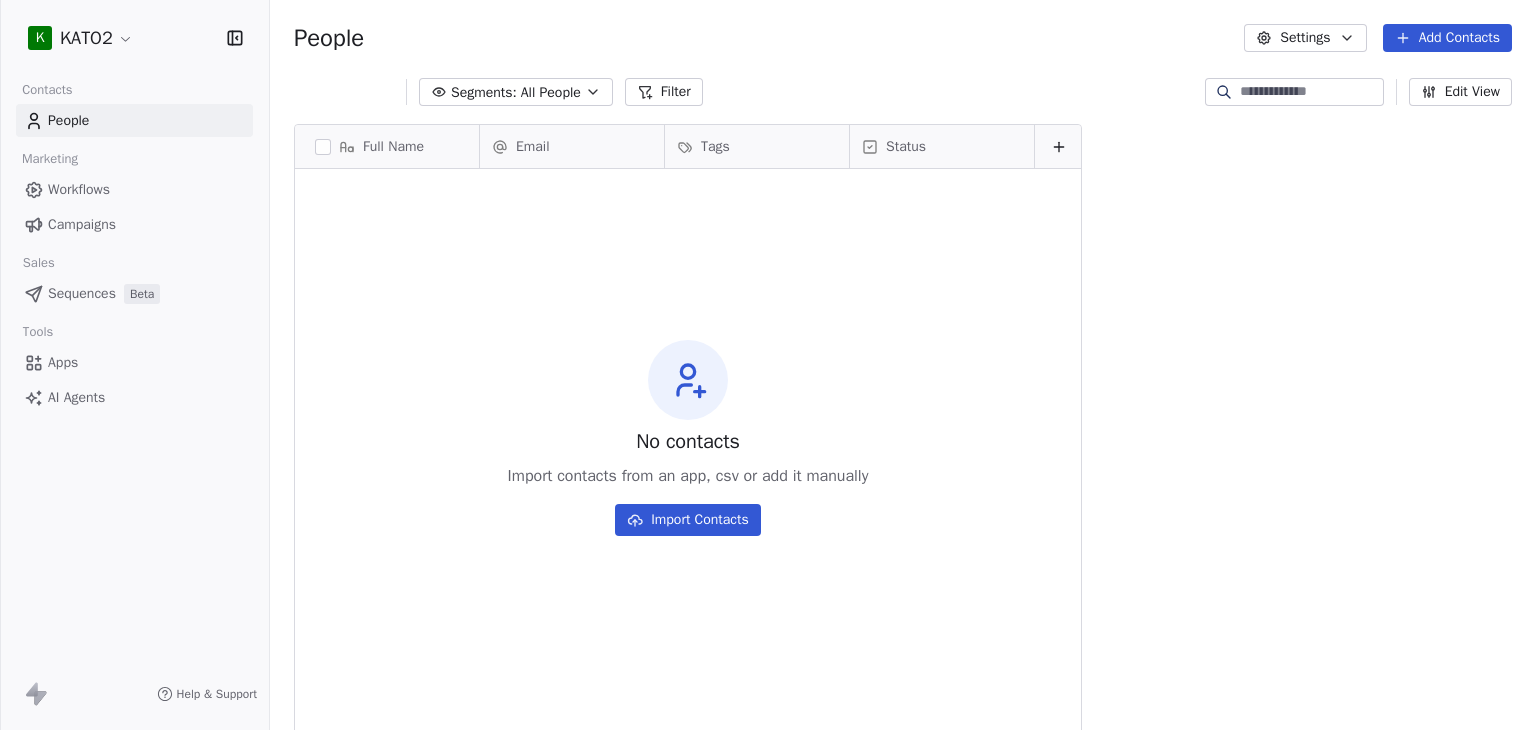 scroll, scrollTop: 16, scrollLeft: 16, axis: both 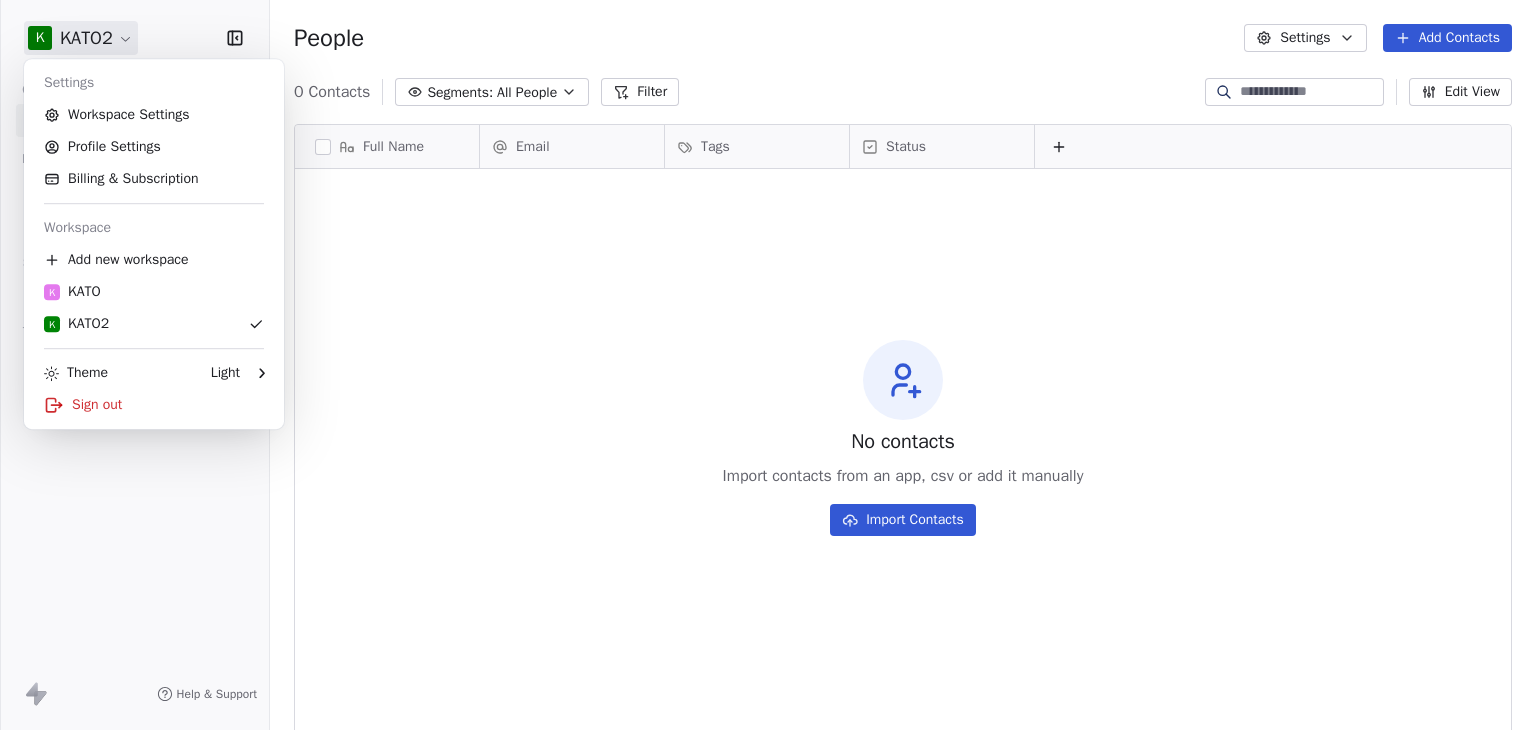 click on "K KATO Contacts People Marketing Workflows Campaigns Sales Sequences Beta Tools Apps AI Agents Help & Support People Settings Add Contacts 0 Contacts Segments: All People Filter Edit View Tag Add to Sequence Export Full Name Email Tags Status
To pick up a draggable item, press the space bar.
While dragging, use the arrow keys to move the item.
Press space again to drop the item in its new position, or press escape to cancel.
No contacts Import contacts from an app, csv or add it manually   Import Contacts   Settings Workspace Settings Profile Settings Billing & Subscription   Workspace Add new workspace K KATO K KATO2 Theme Light Sign out" at bounding box center (768, 365) 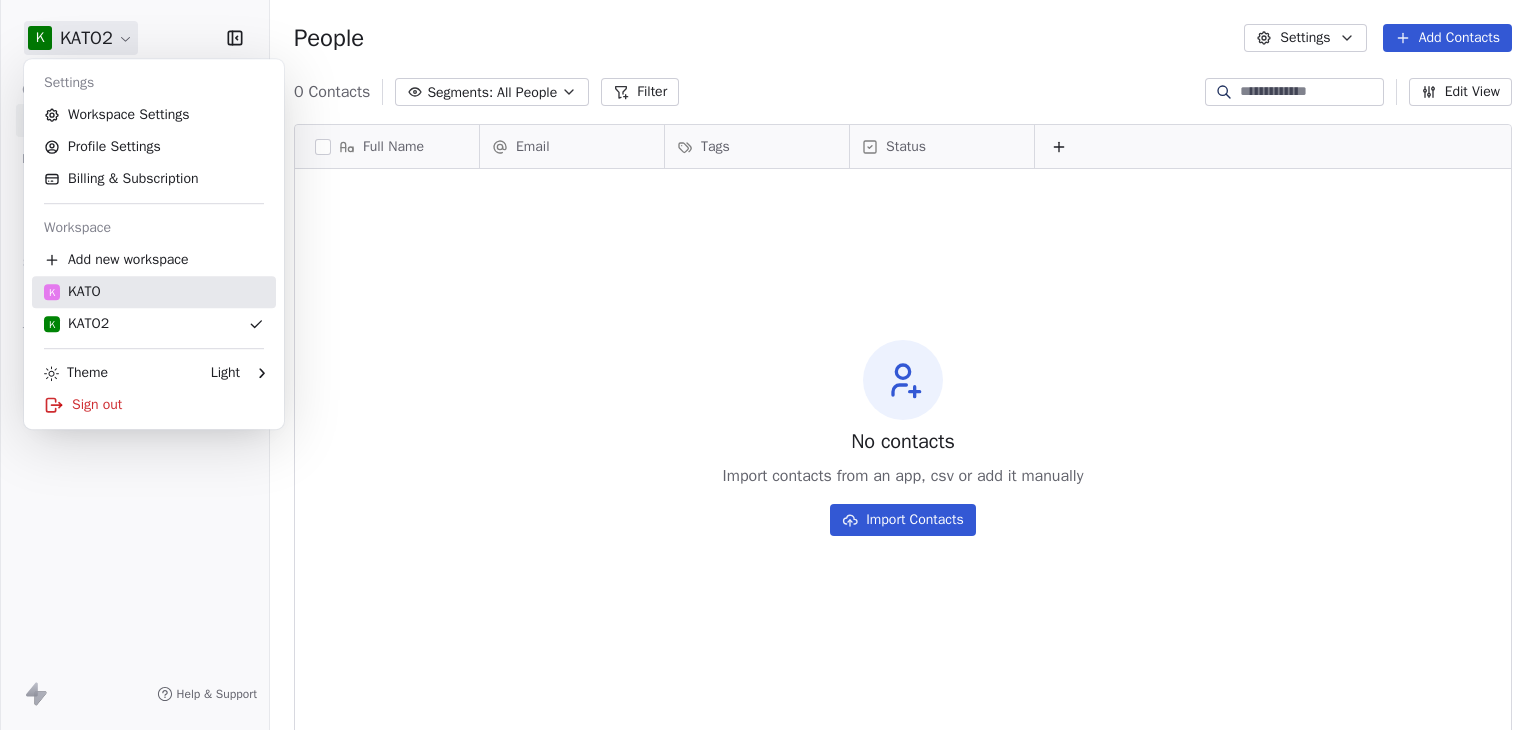 click on "K KATO" at bounding box center (154, 292) 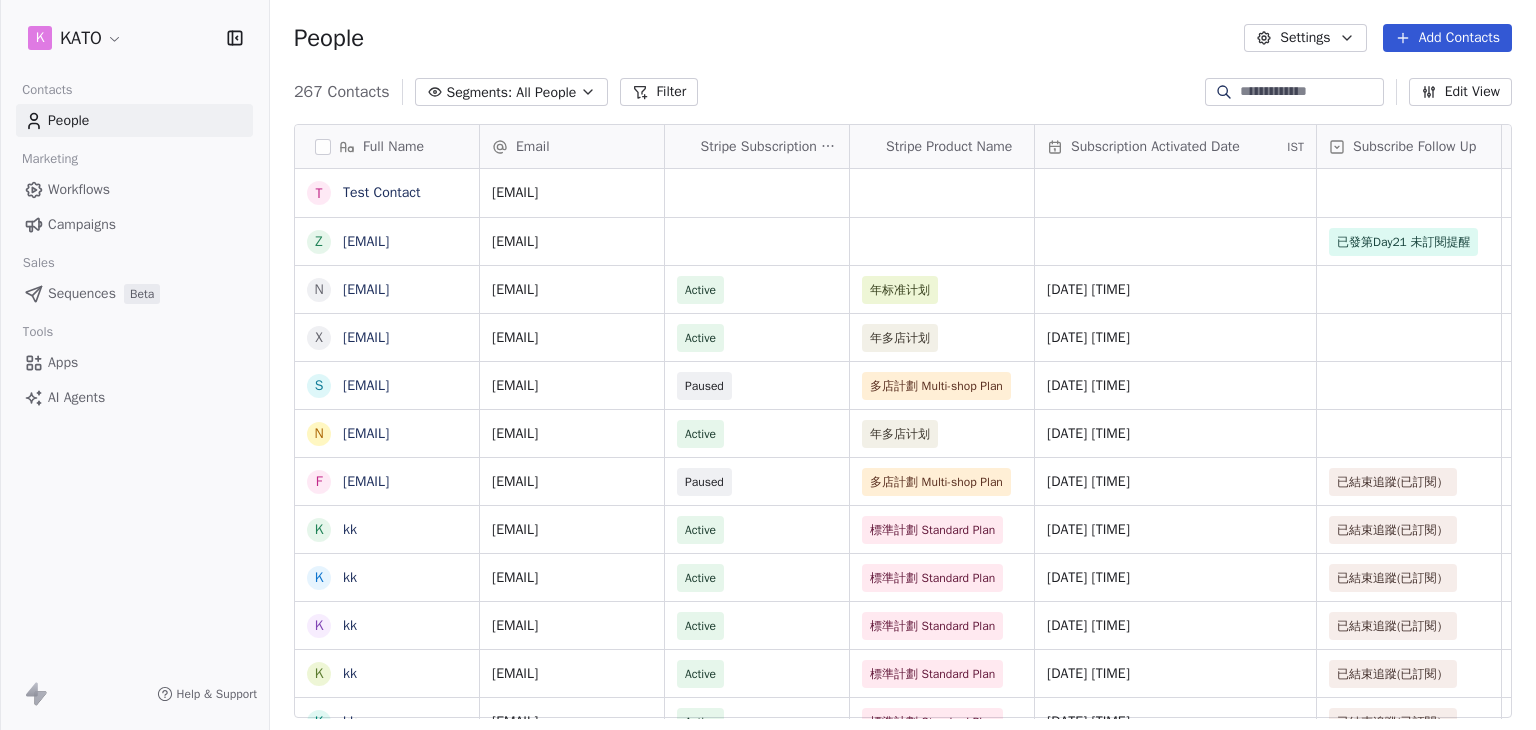 scroll, scrollTop: 16, scrollLeft: 16, axis: both 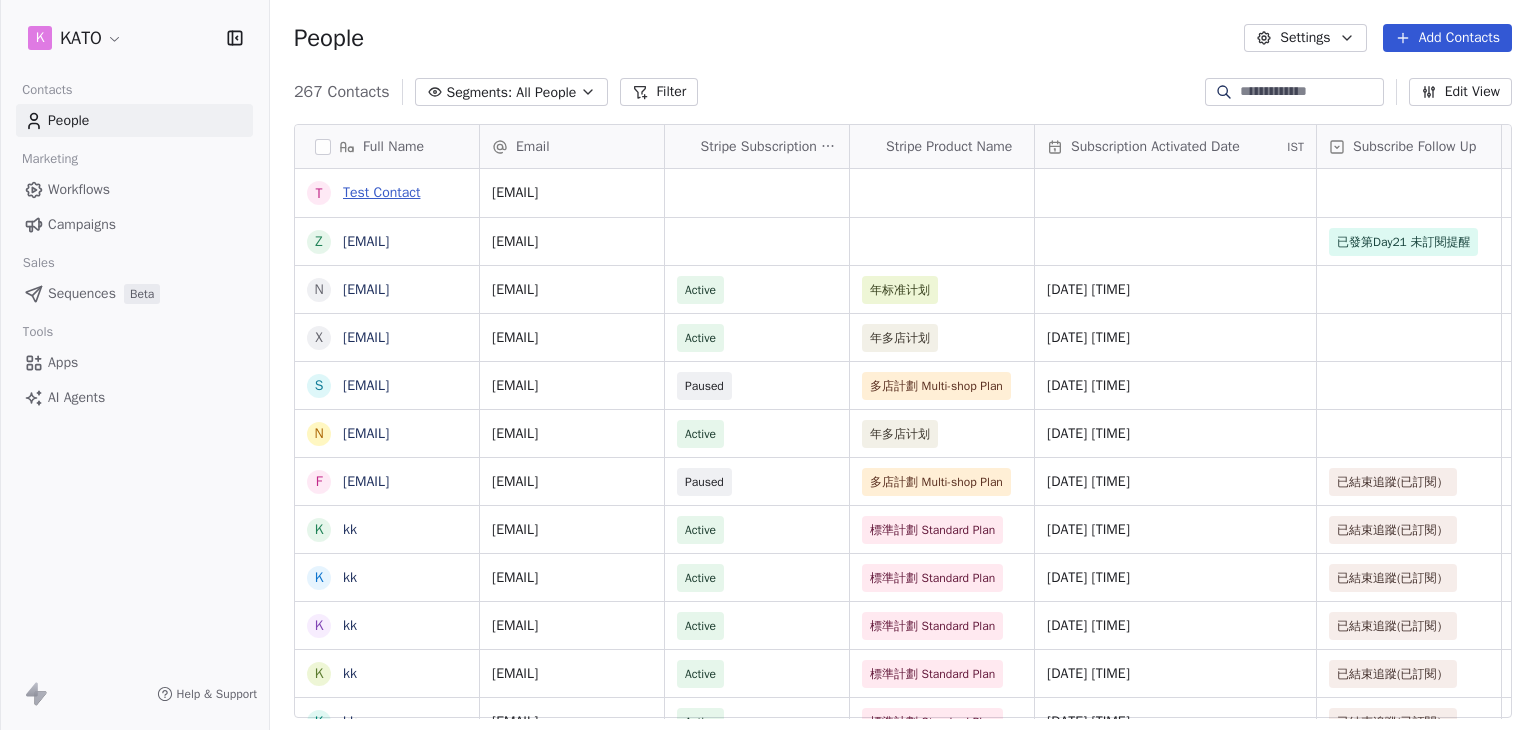 click on "Test Contact" at bounding box center (381, 192) 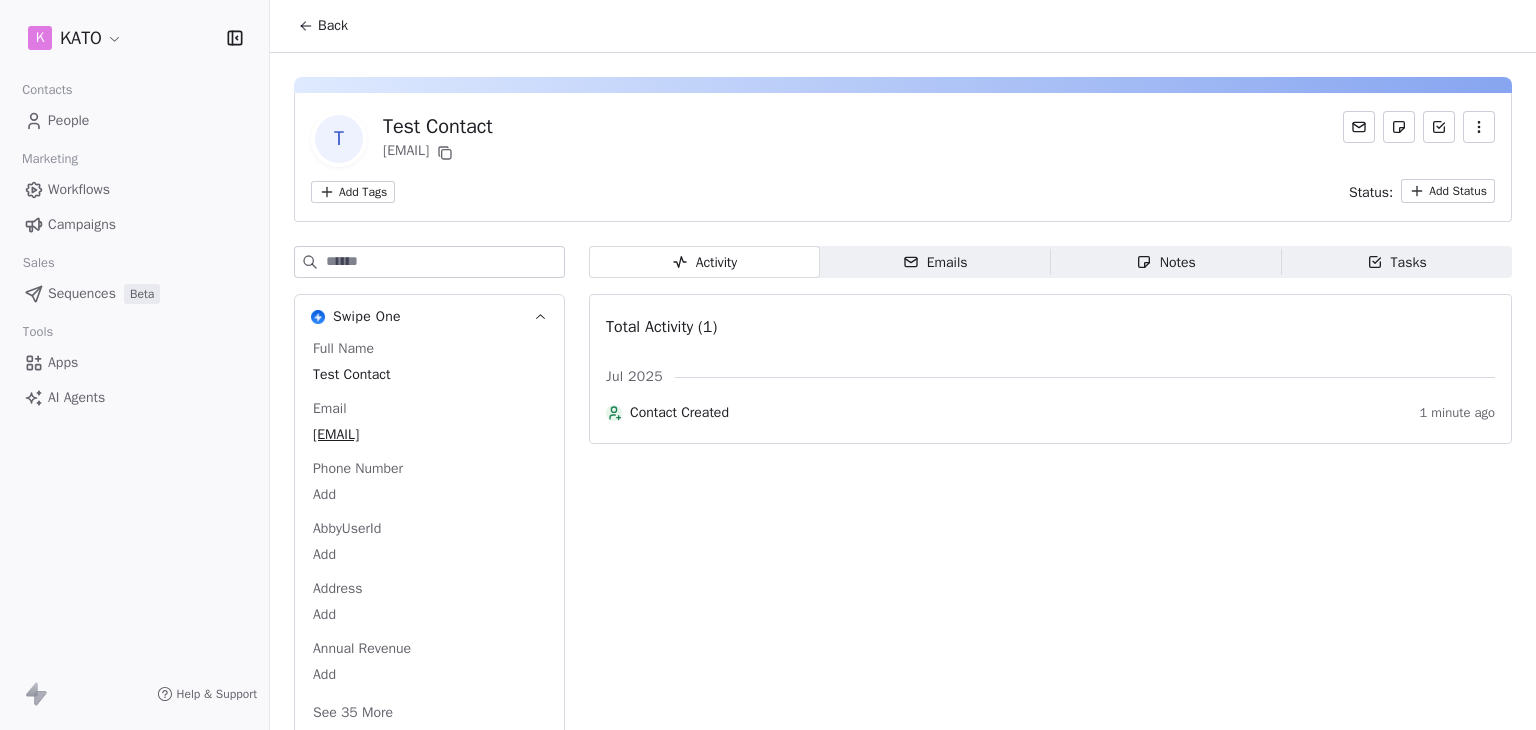 click on "Notes" at bounding box center (1166, 262) 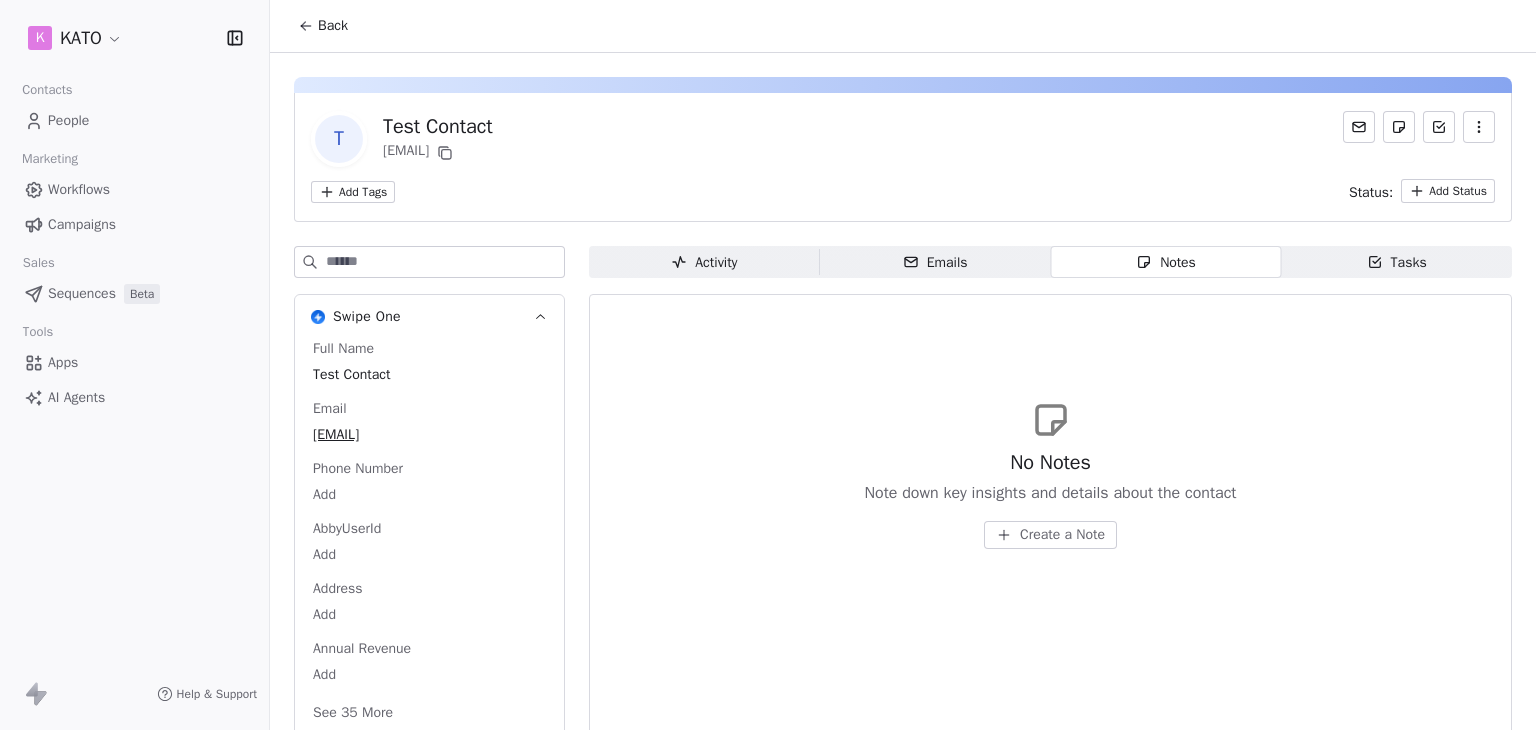 click on "Emails" at bounding box center [935, 262] 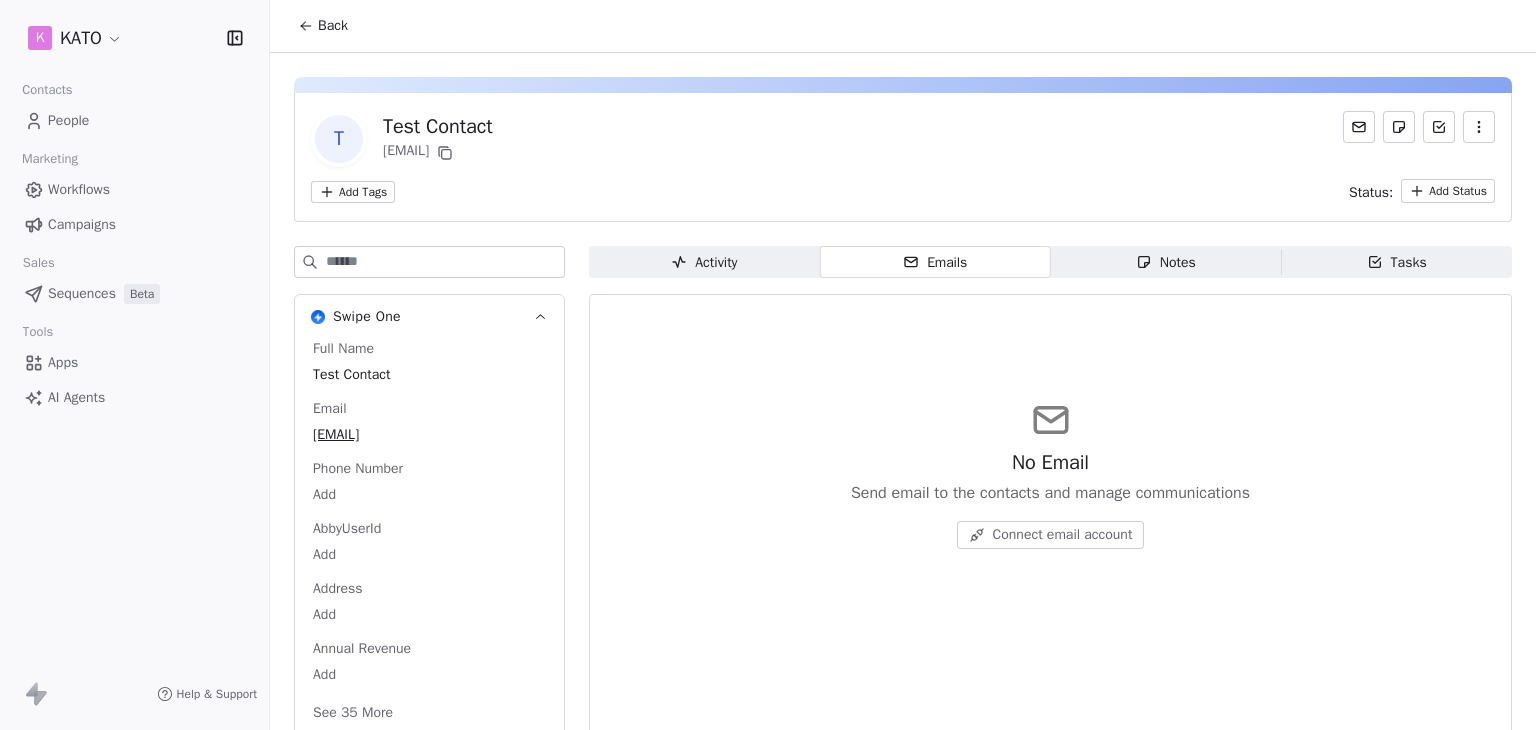 click on "Back" at bounding box center (333, 26) 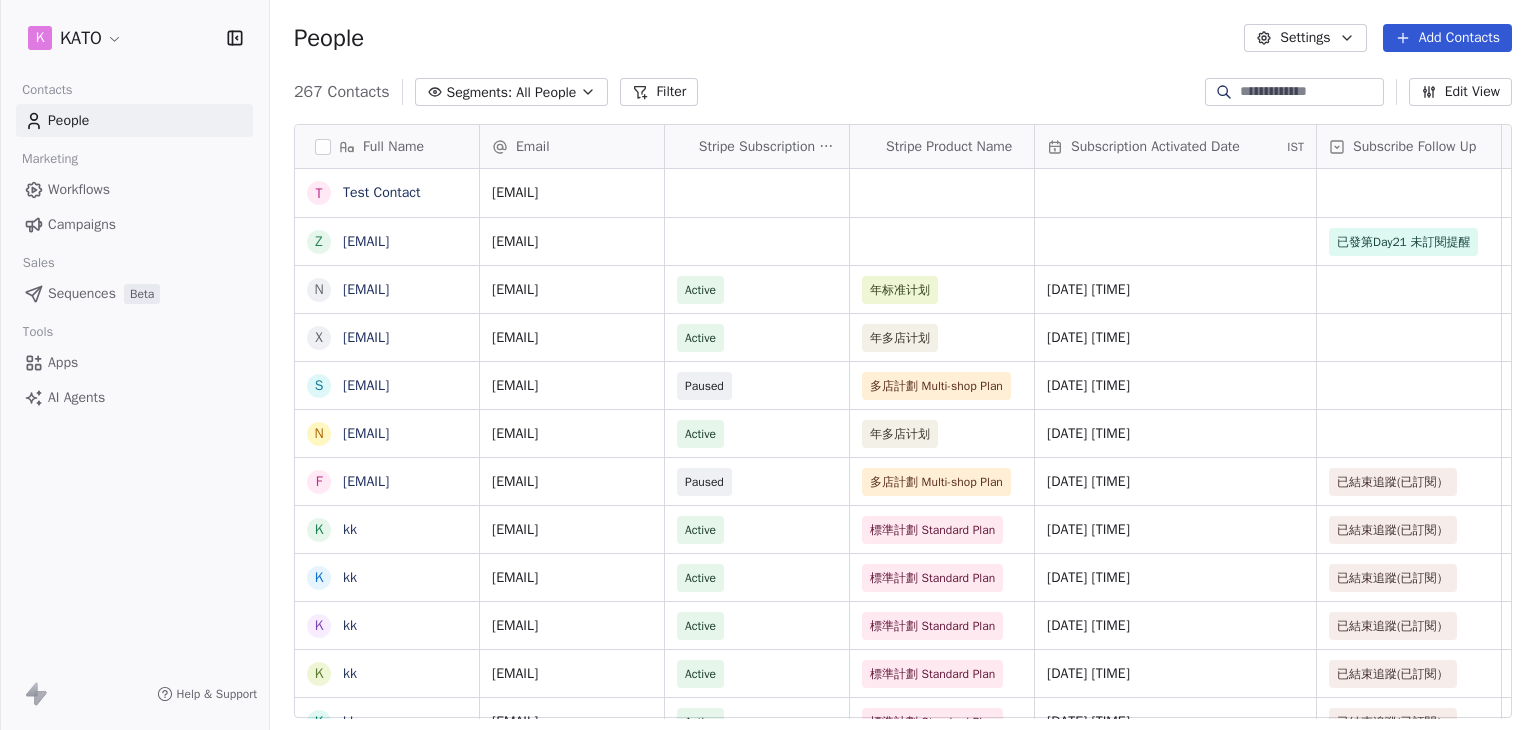 scroll, scrollTop: 16, scrollLeft: 16, axis: both 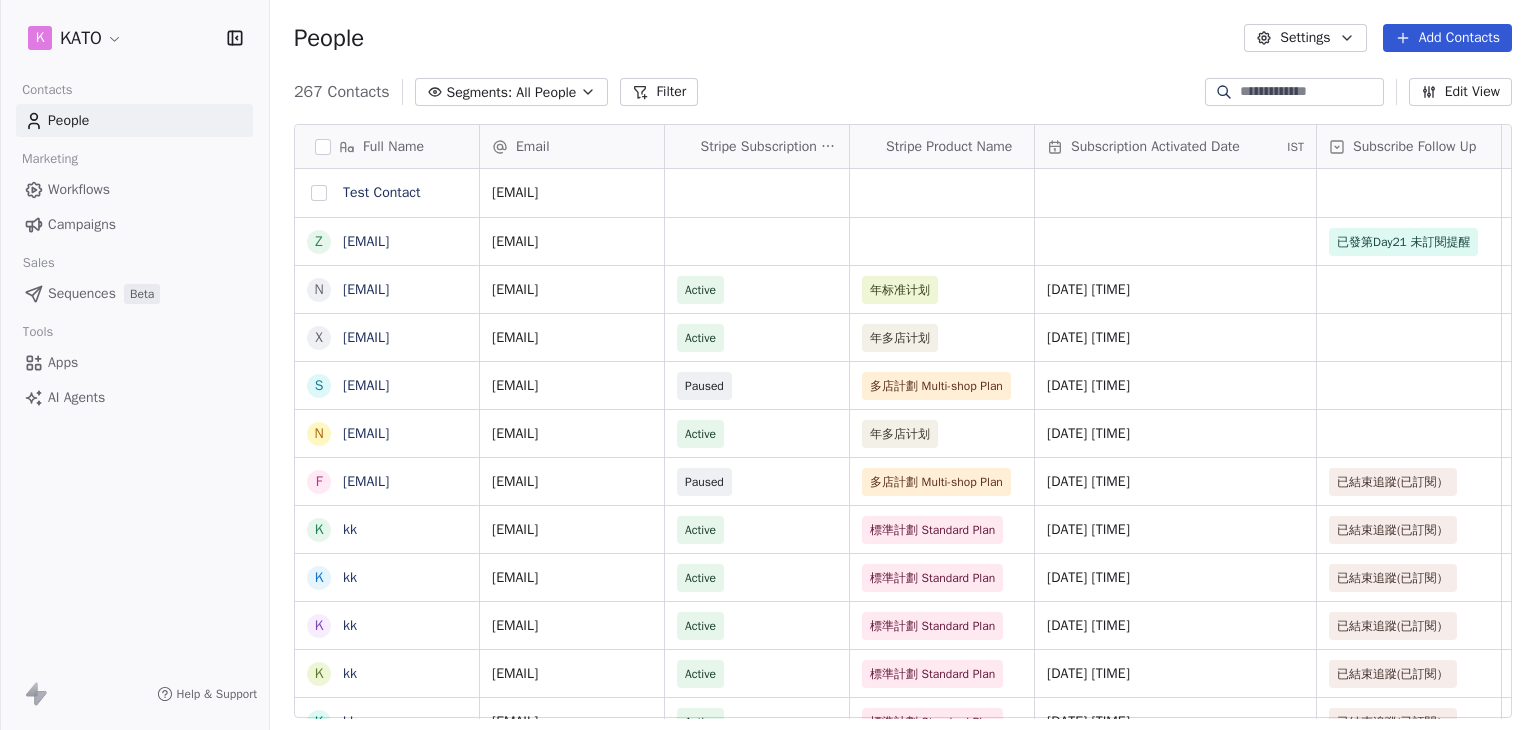 click at bounding box center (319, 193) 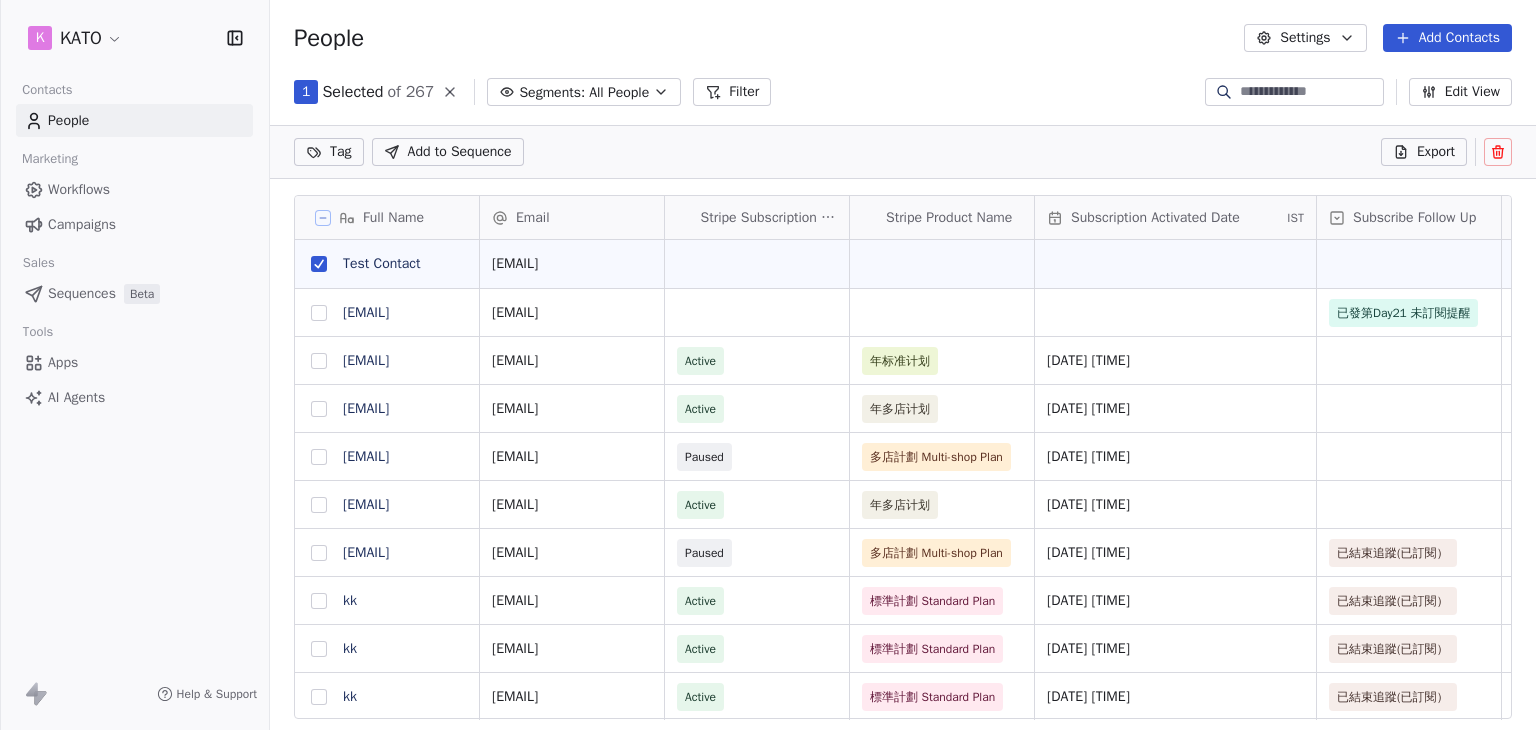 scroll, scrollTop: 556, scrollLeft: 1250, axis: both 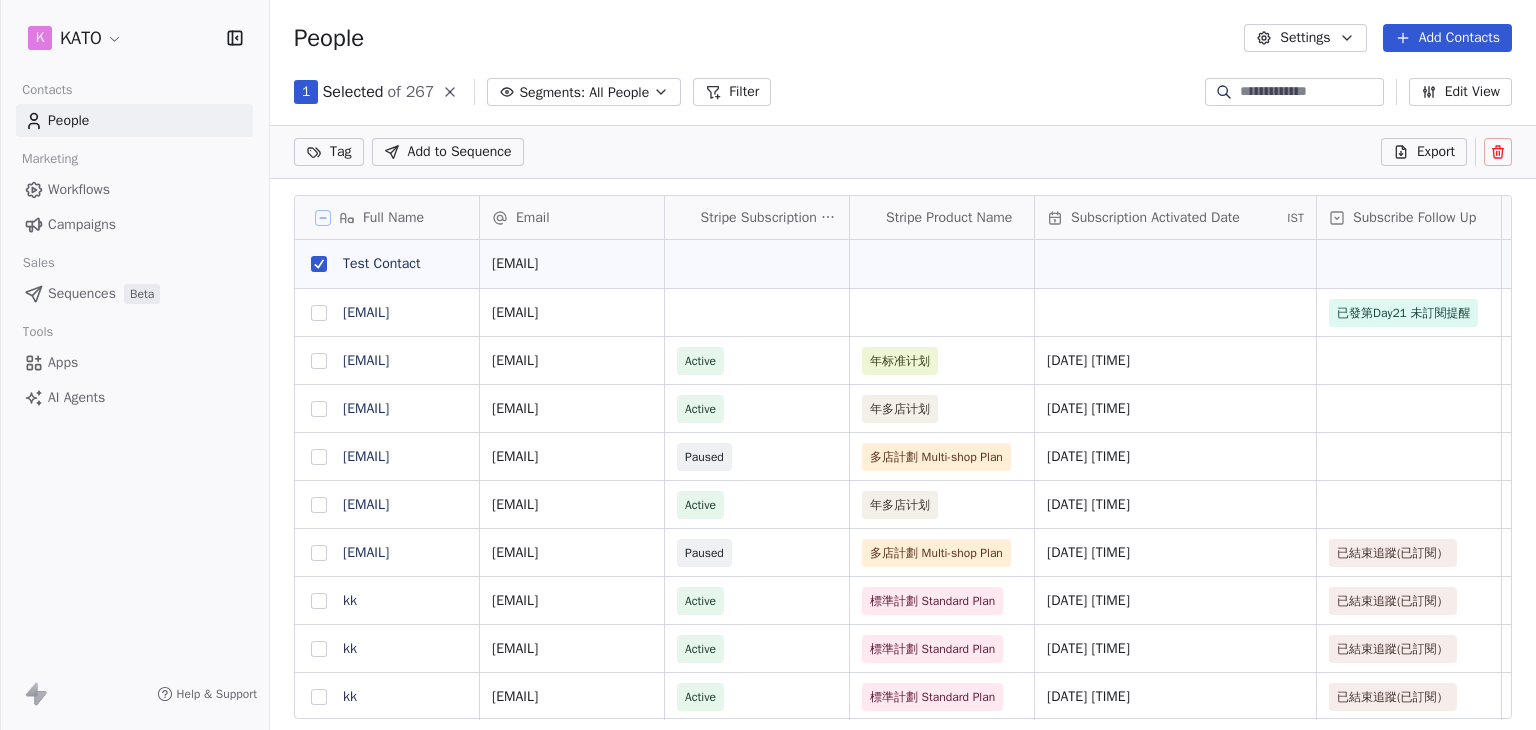 click 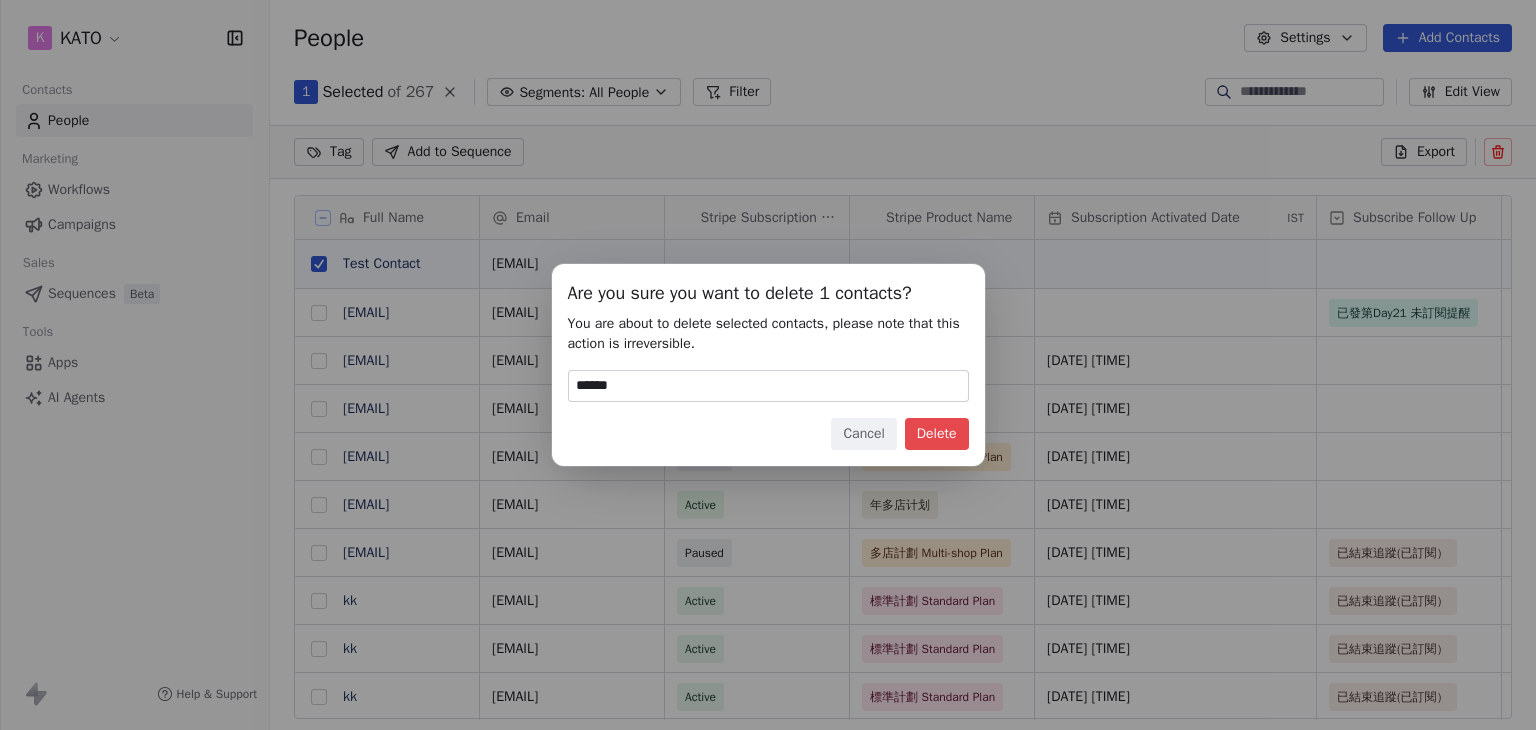 type on "******" 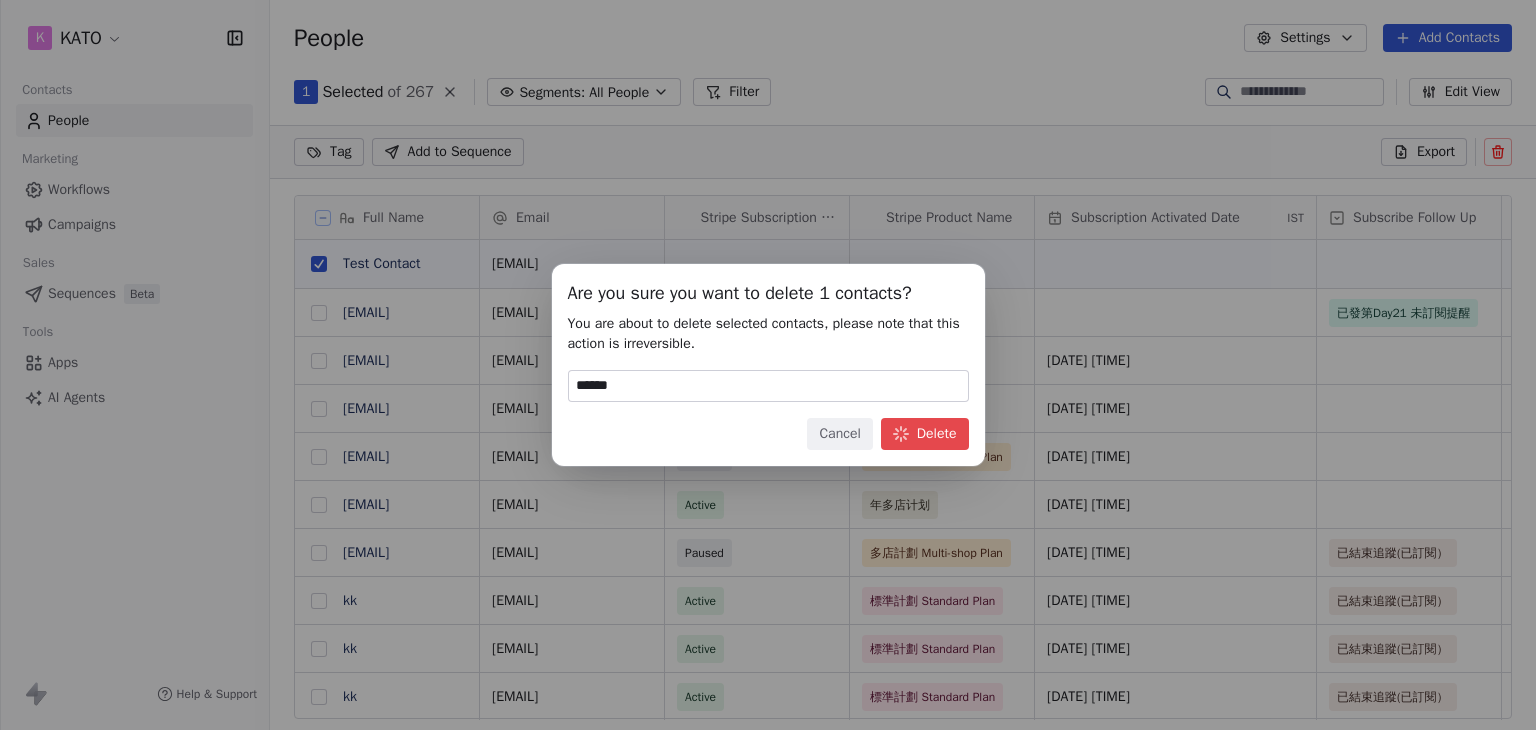 scroll, scrollTop: 16, scrollLeft: 16, axis: both 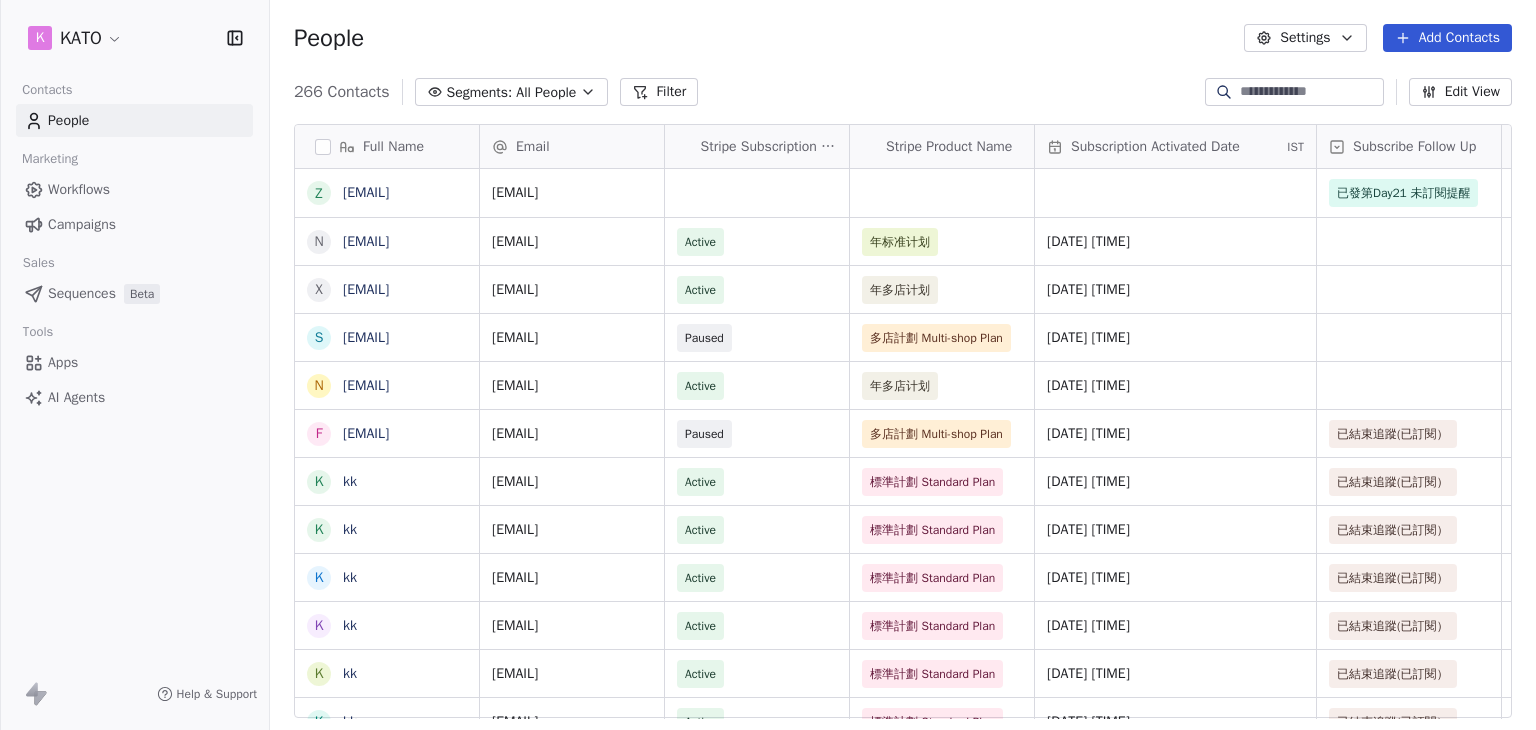 click on "K KATO Contacts People Marketing Workflows Campaigns Sales Sequences Beta Tools Apps AI Agents Help & Support People Settings Add Contacts 266 Contacts Segments: All People Filter Edit View Tag Add to Sequence Export Full Name z [EMAIL] n [EMAIL] x [EMAIL] s [EMAIL] n [EMAIL] f [EMAIL] k kk k kk k kk k kk k kk k kk v [EMAIL] h [EMAIL] b [EMAIL] c [EMAIL] b [EMAIL] t [EMAIL] l [EMAIL] j [EMAIL] c [EMAIL] k [EMAIL] r [EMAIL] j [EMAIL] j [EMAIL] s [EMAIL] j [EMAIL] t test 26/5 v [EMAIL] c [EMAIL] b [EMAIL] c [EMAIL] Email Stripe Subscription Status Stripe Product Name Subscription Activated Date IST Subscribe Follow Up FB Invite Created Date IST [EMAIL] Active" at bounding box center (768, 365) 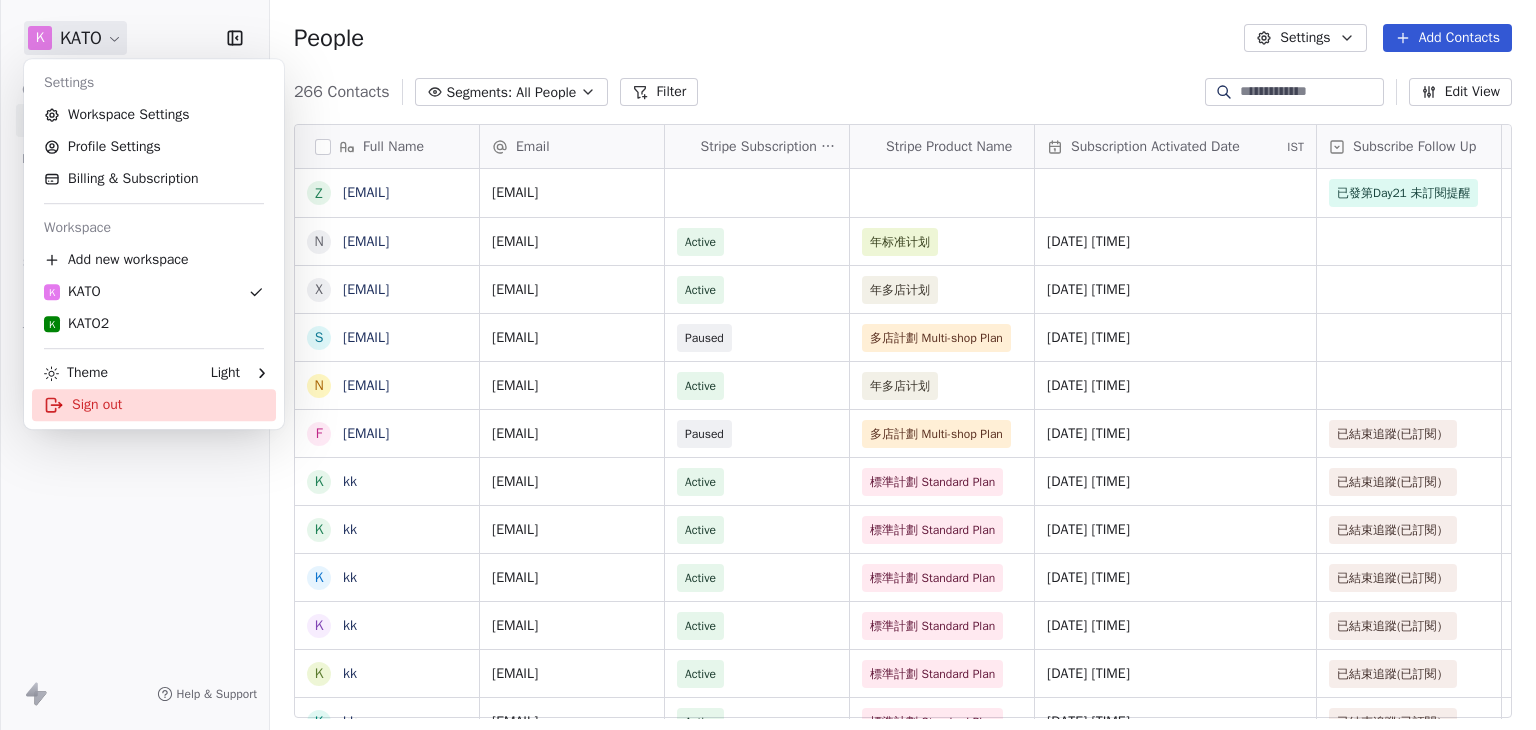 click on "Sign out" at bounding box center (154, 405) 